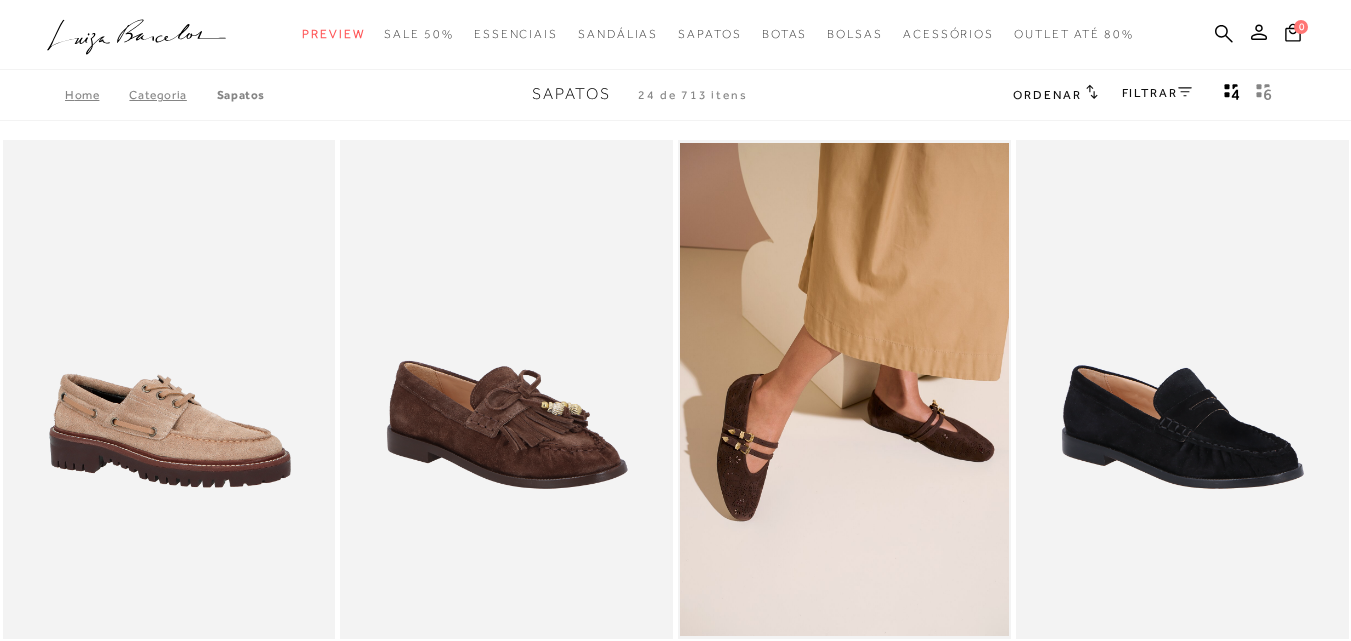 scroll, scrollTop: 0, scrollLeft: 0, axis: both 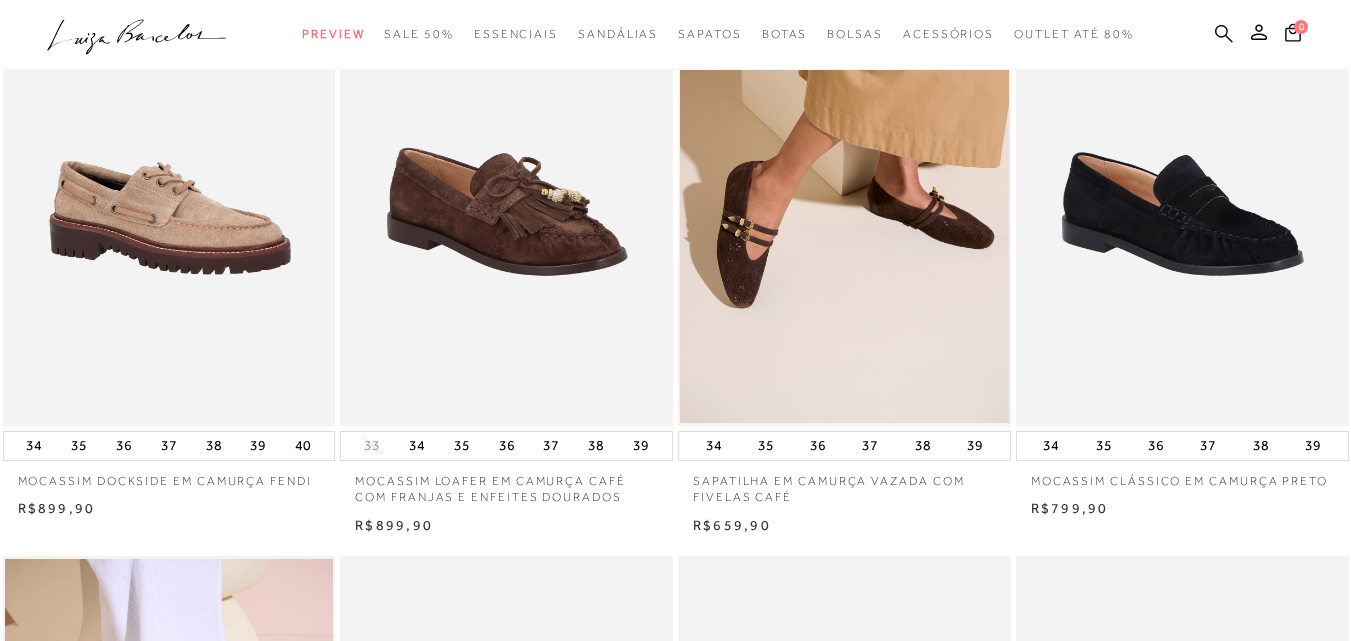 click 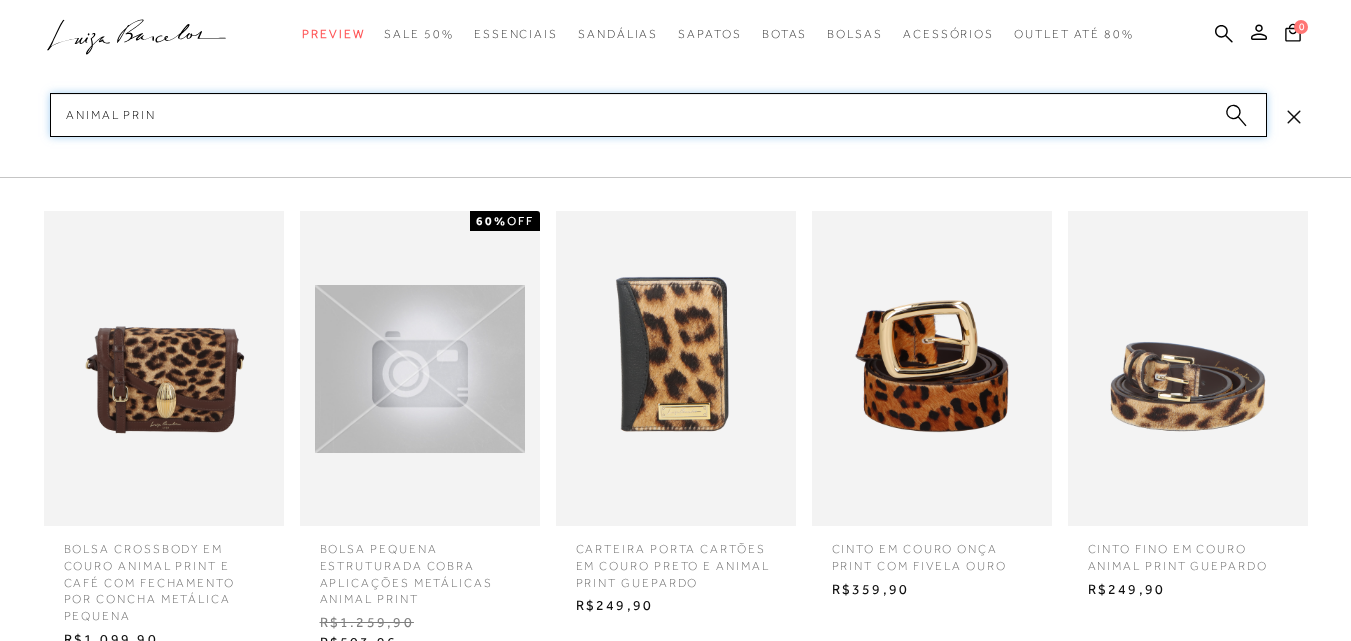 type on "animal print" 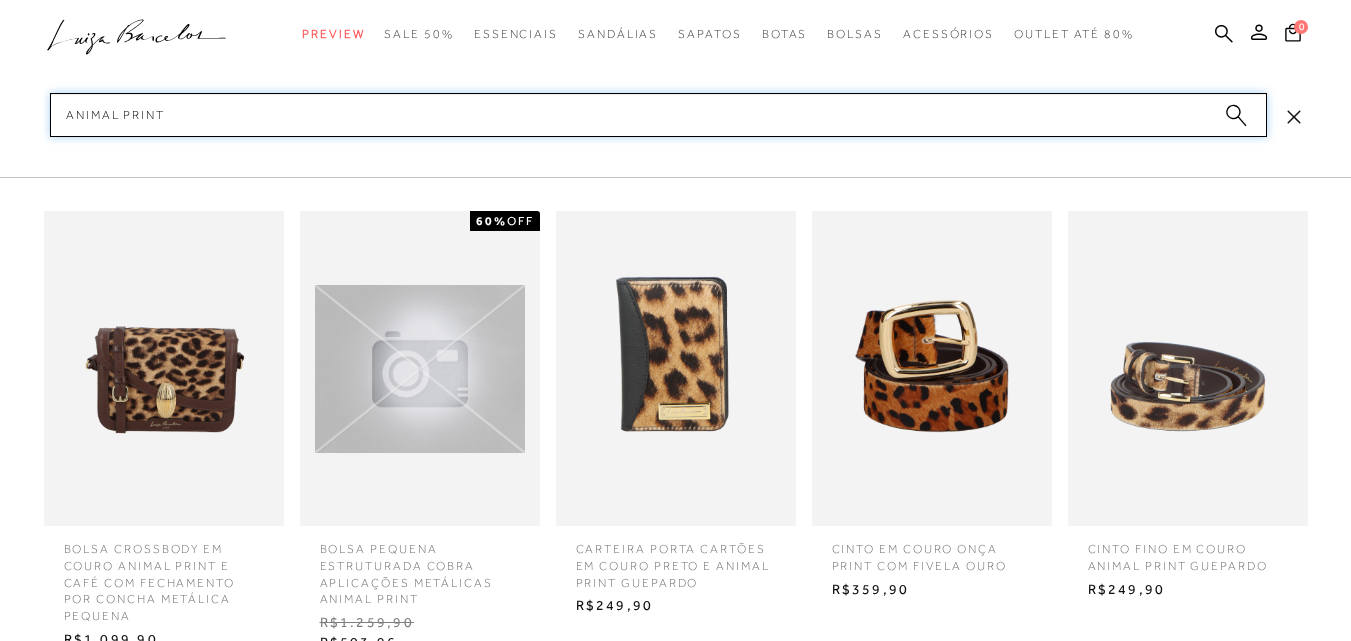 type 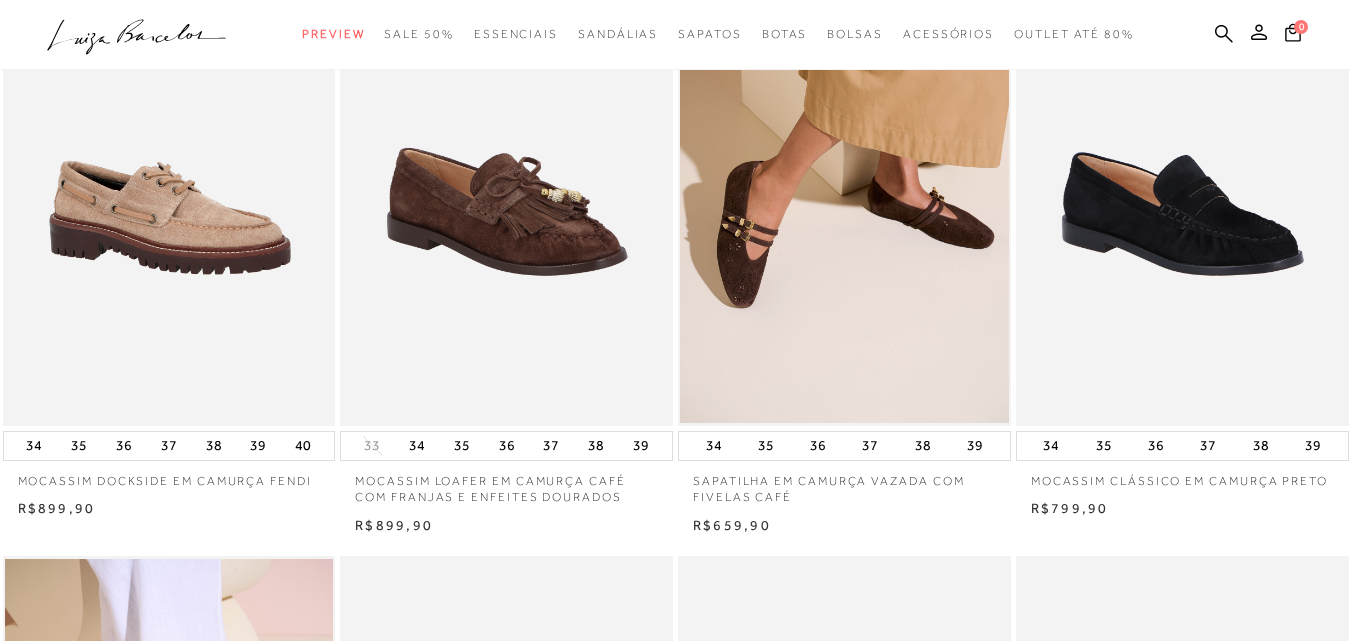 scroll, scrollTop: 253, scrollLeft: 0, axis: vertical 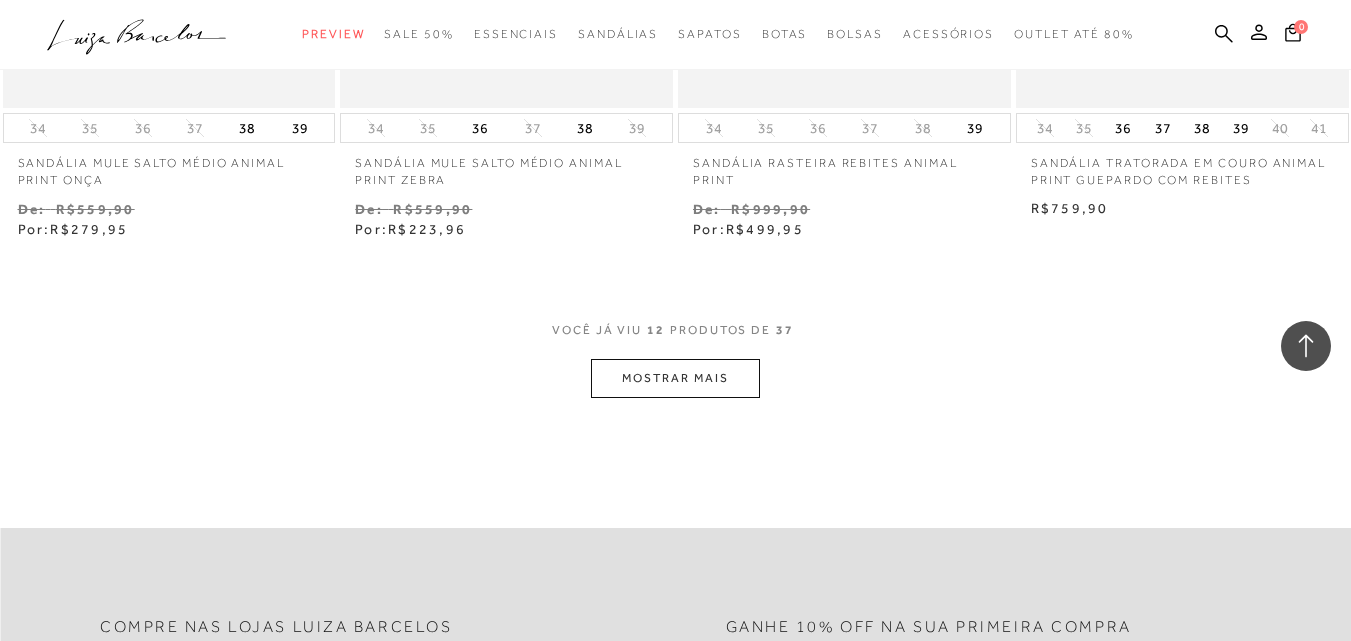 click on "MOSTRAR MAIS" at bounding box center [675, 378] 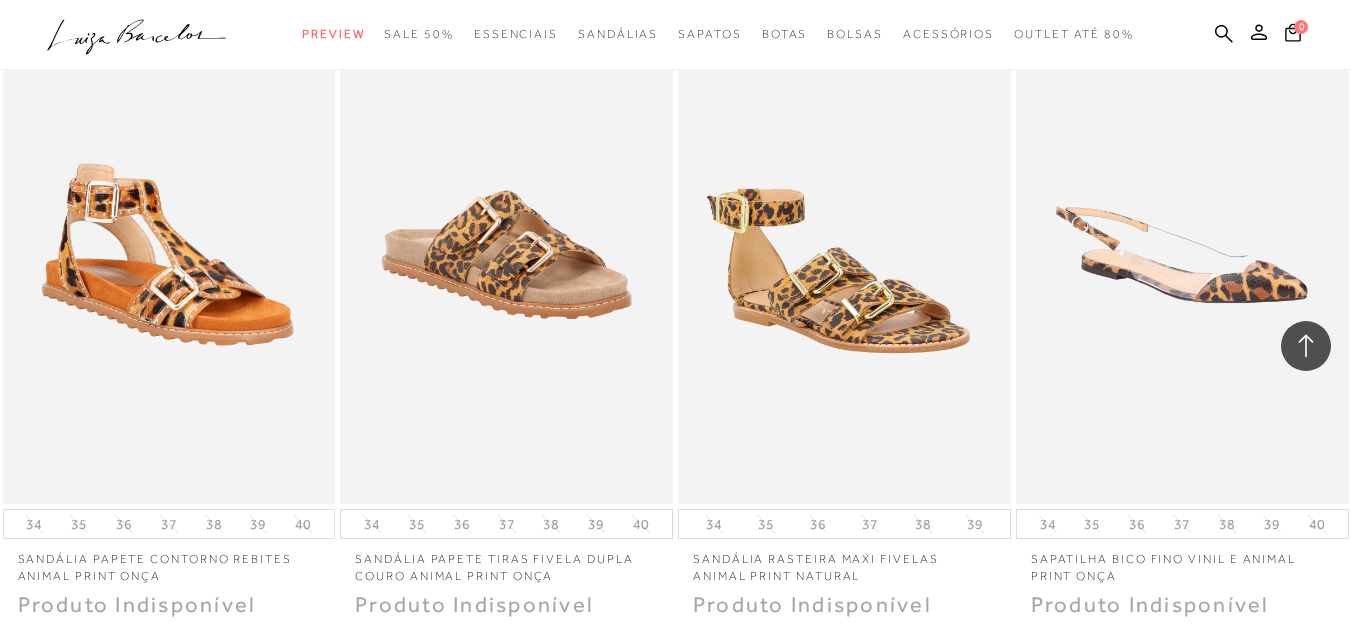 scroll, scrollTop: 3440, scrollLeft: 0, axis: vertical 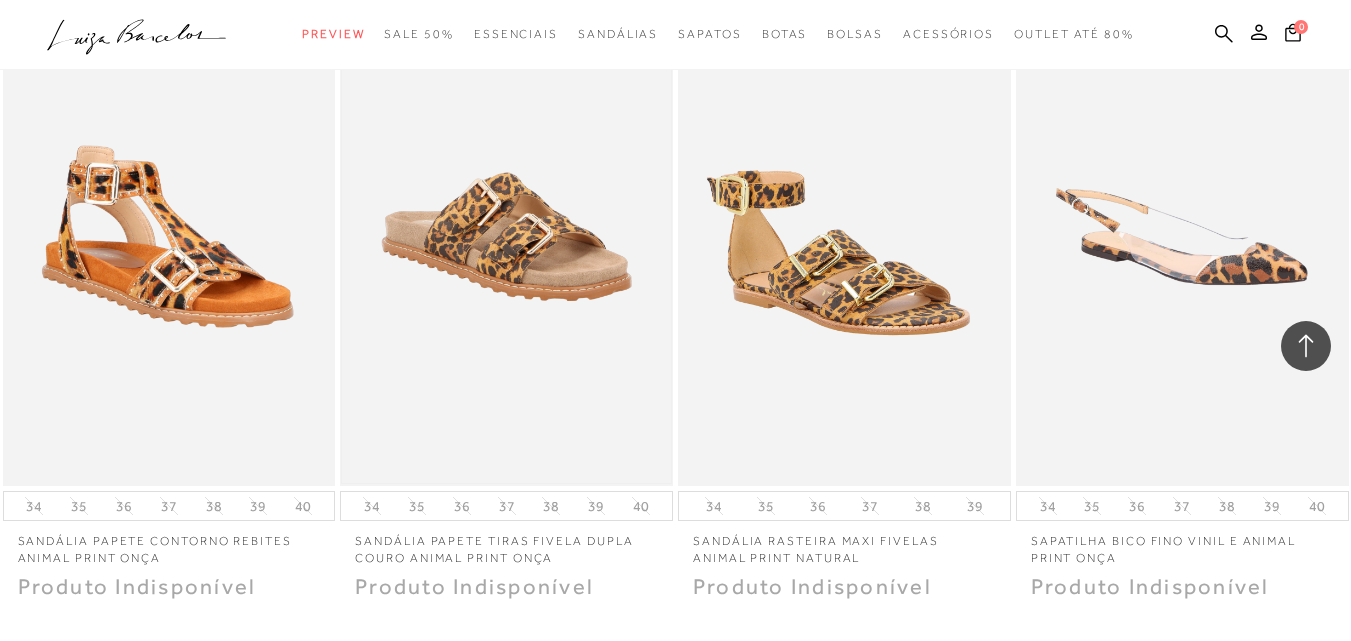 click at bounding box center (506, 236) 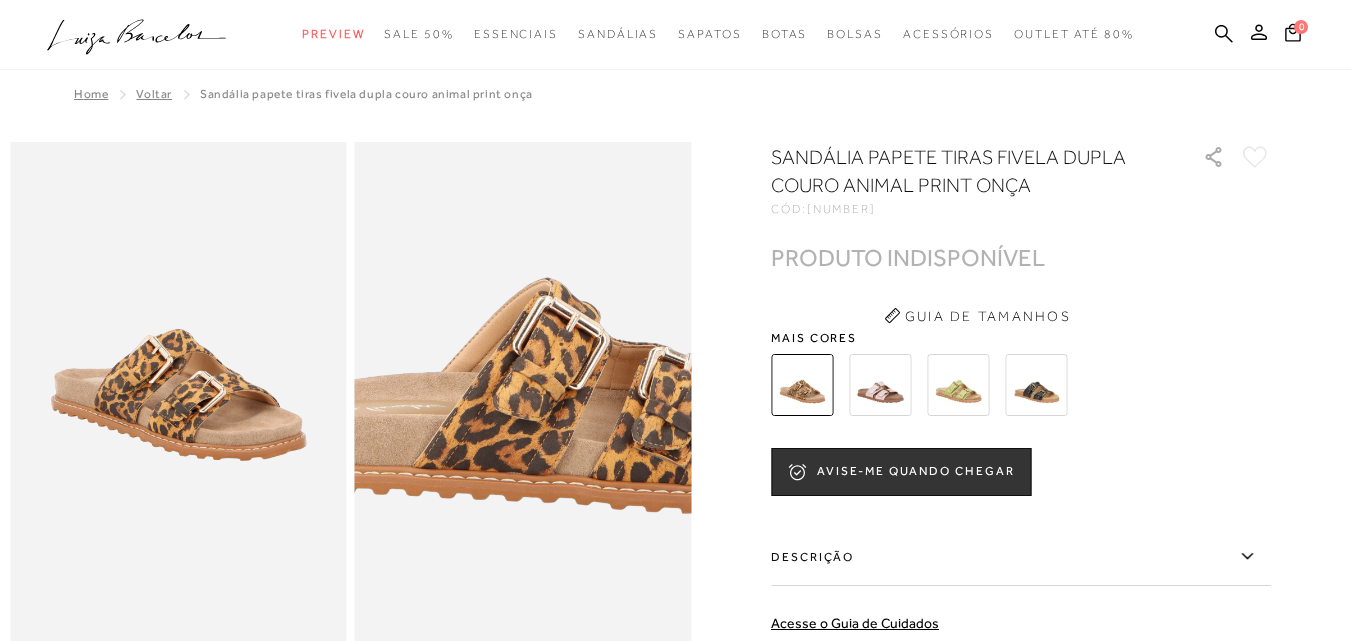 scroll, scrollTop: 0, scrollLeft: 0, axis: both 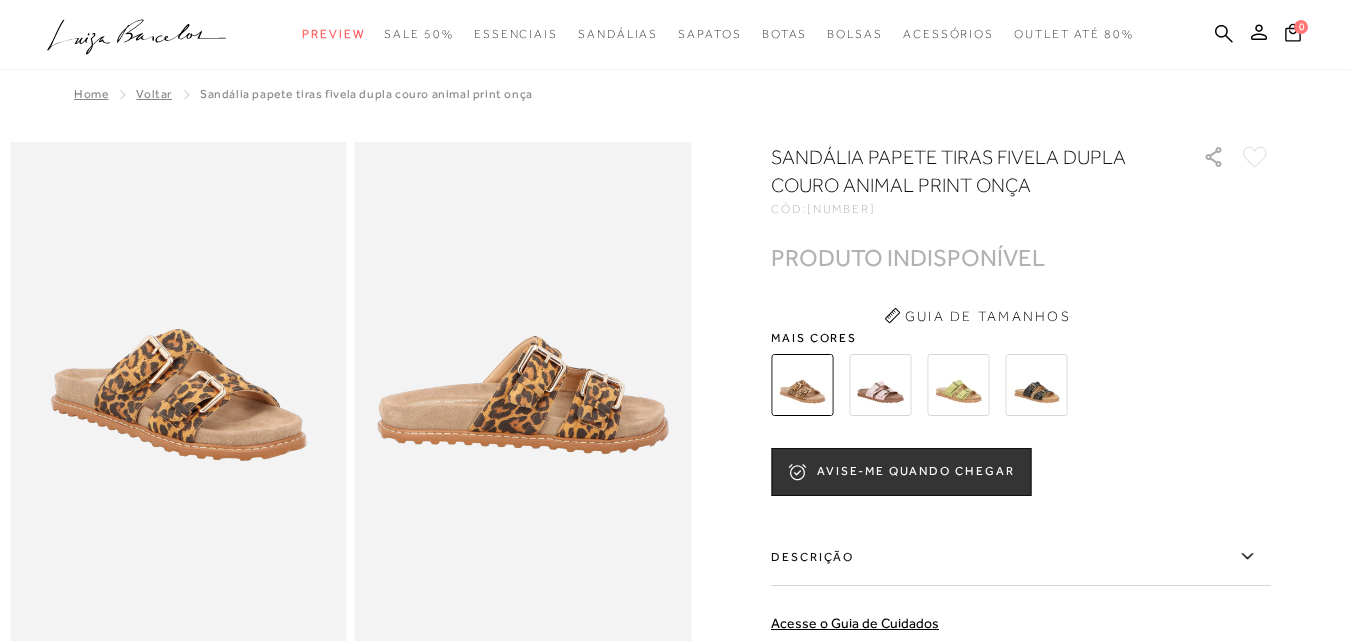 click at bounding box center (1036, 385) 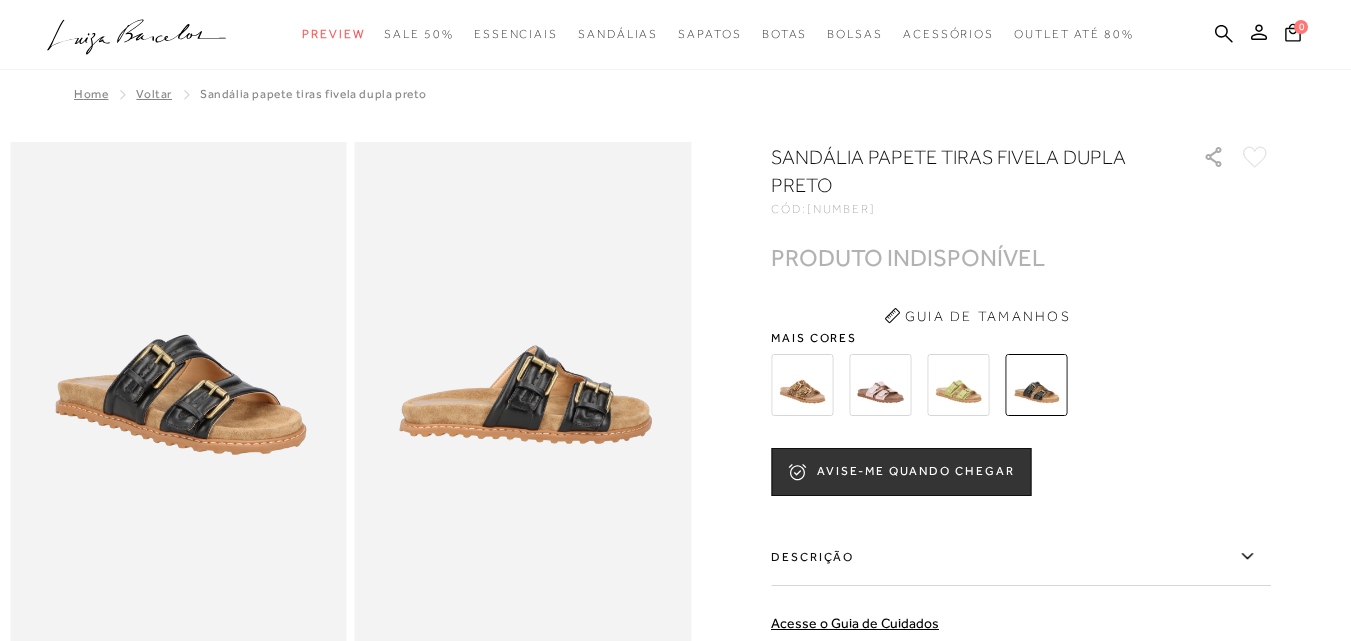 scroll, scrollTop: 0, scrollLeft: 0, axis: both 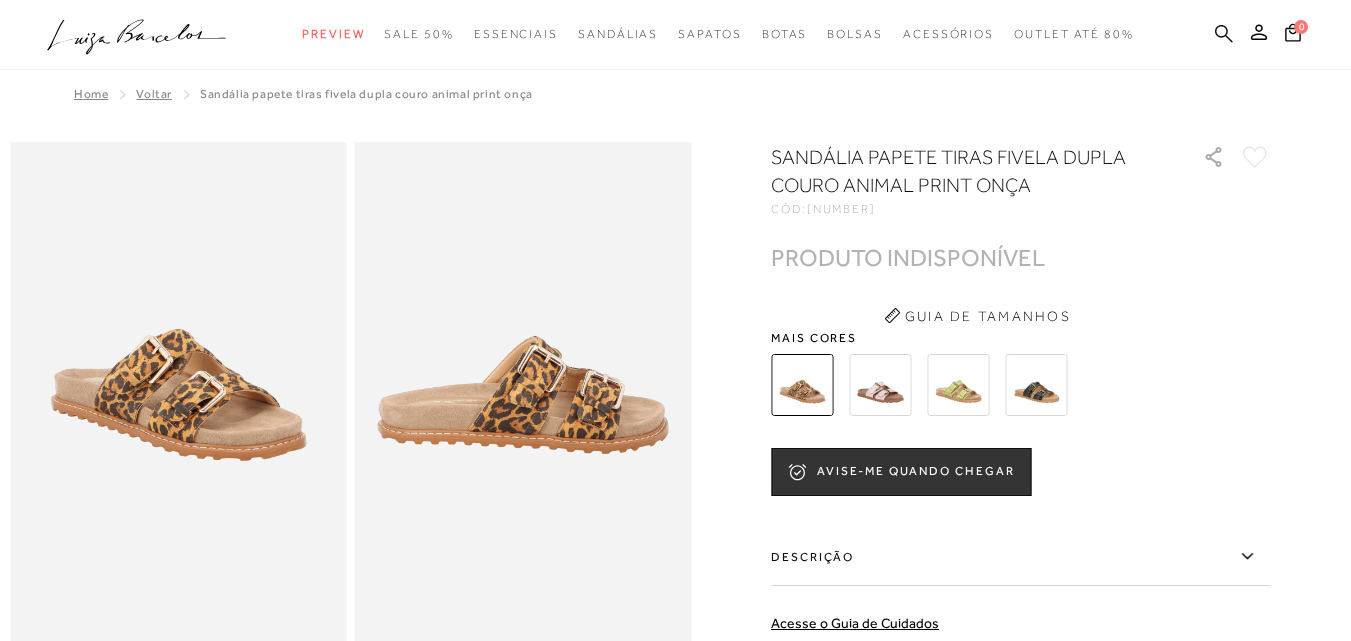 click 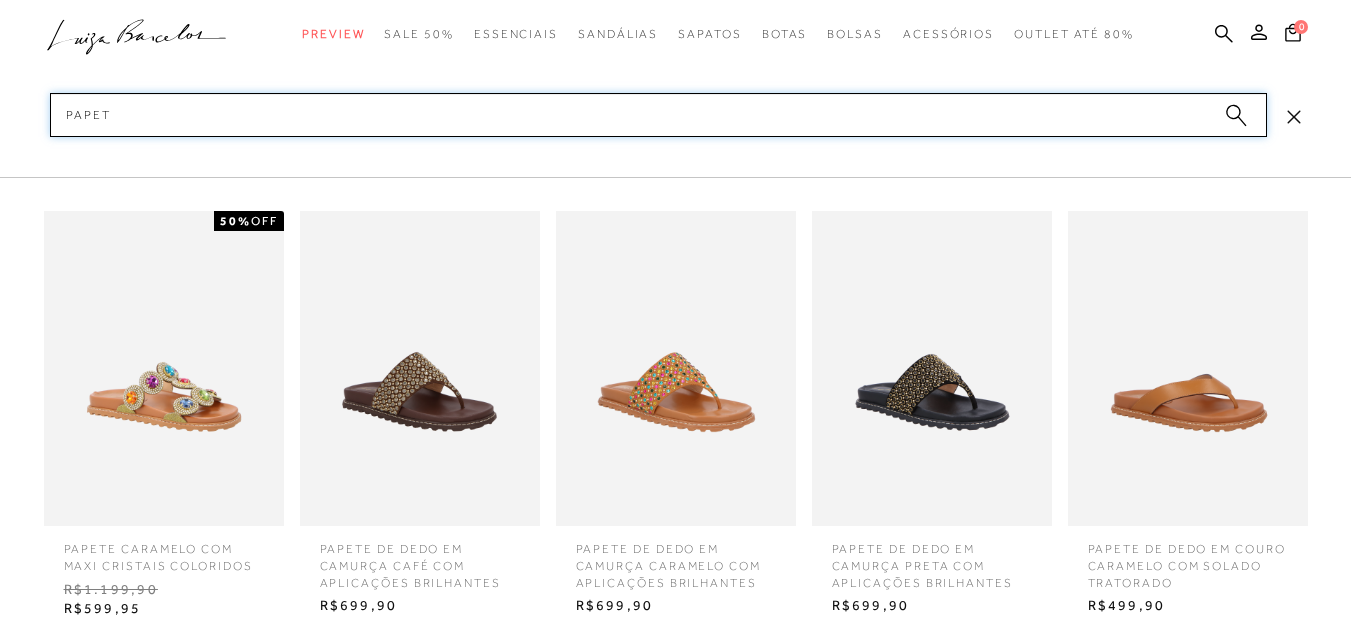 type on "papete" 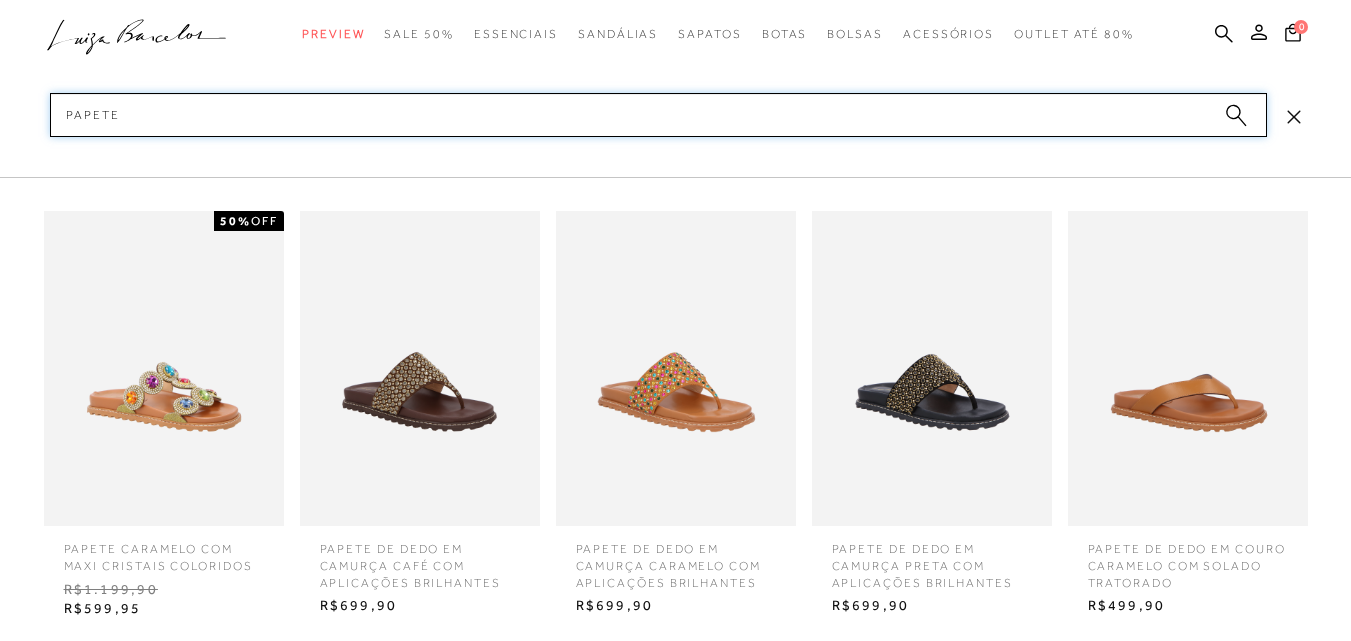 type 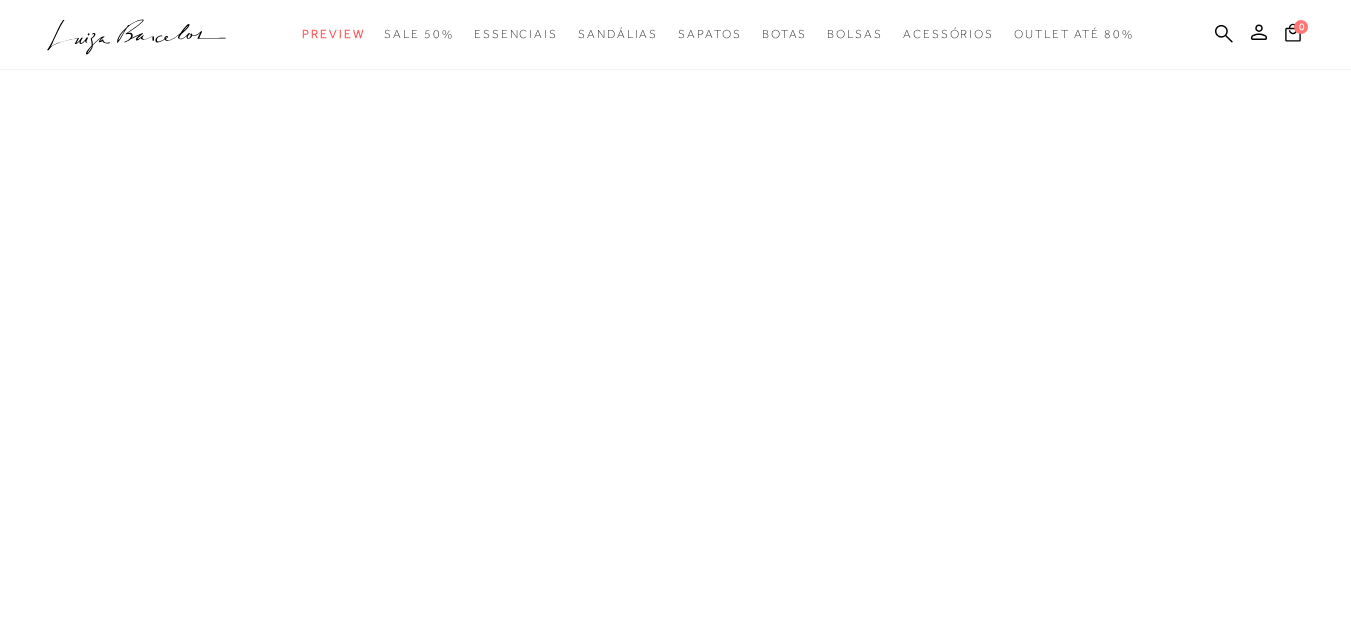 scroll, scrollTop: 0, scrollLeft: 0, axis: both 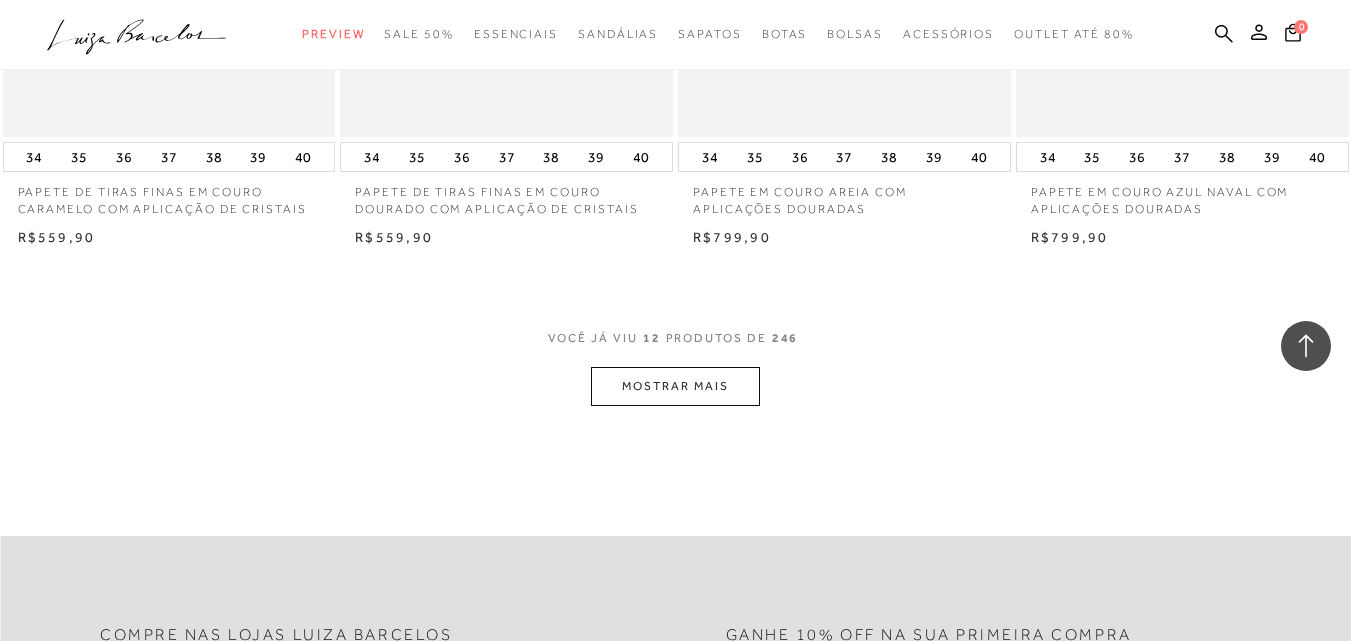 click on "MOSTRAR MAIS" at bounding box center [675, 386] 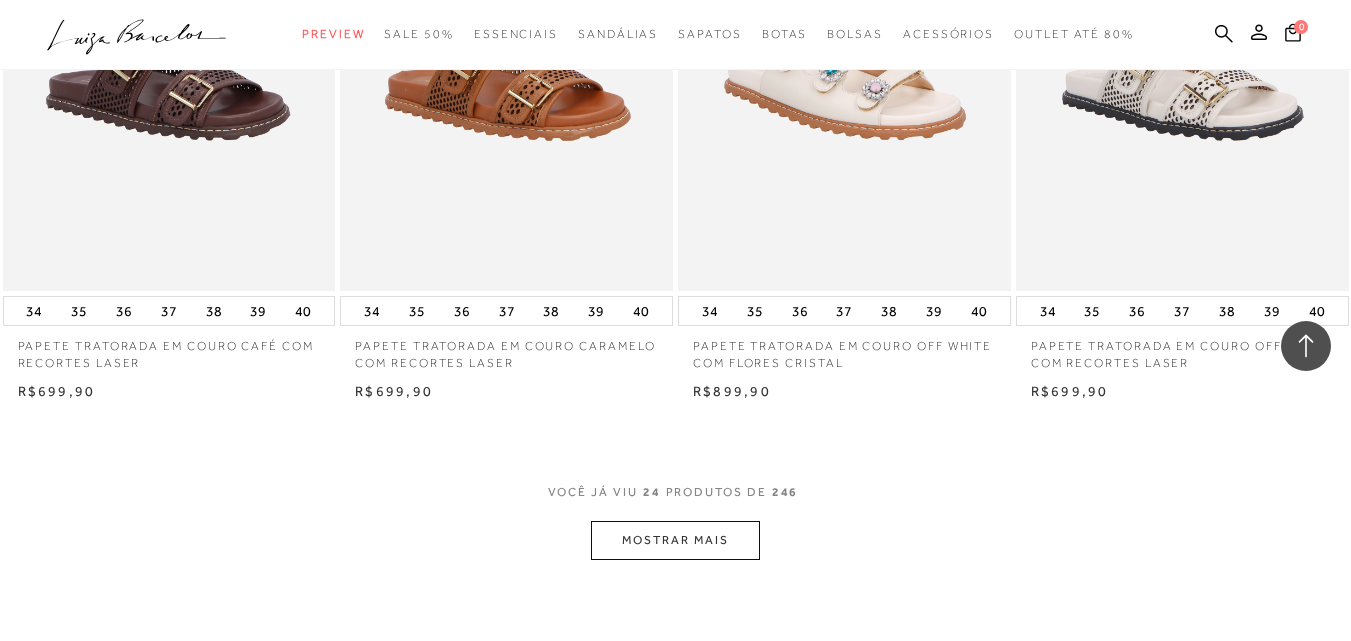 scroll, scrollTop: 3614, scrollLeft: 0, axis: vertical 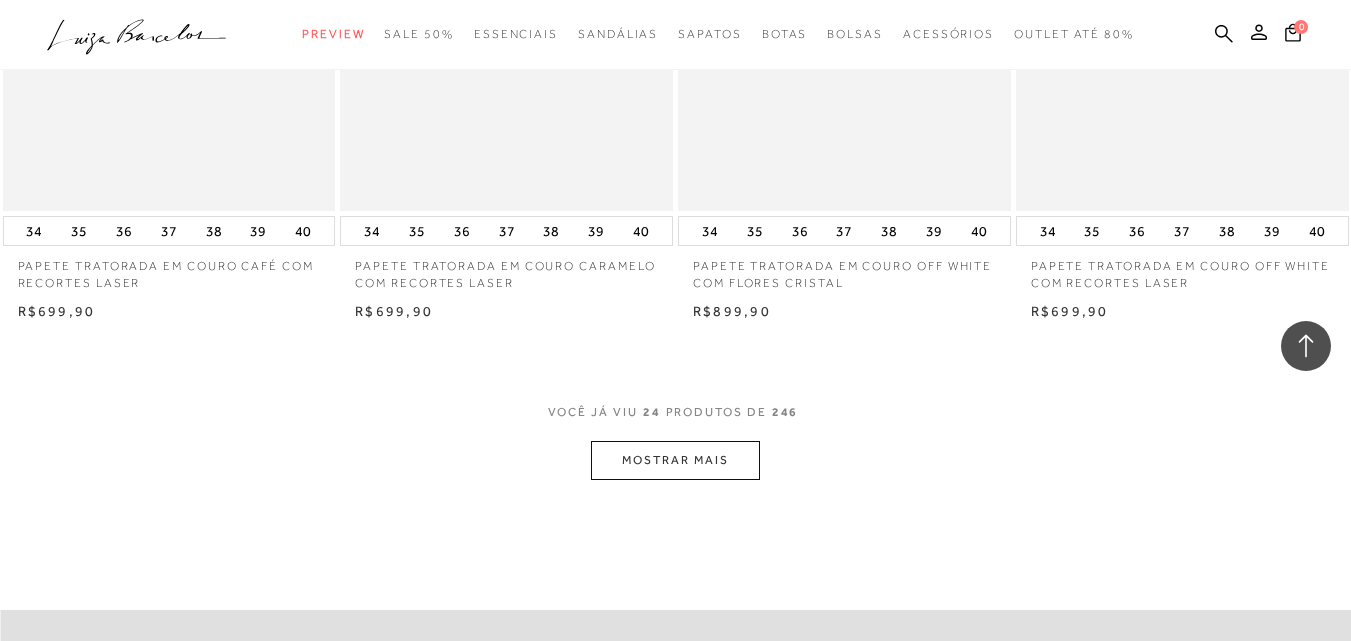 click on "MOSTRAR MAIS" at bounding box center [675, 460] 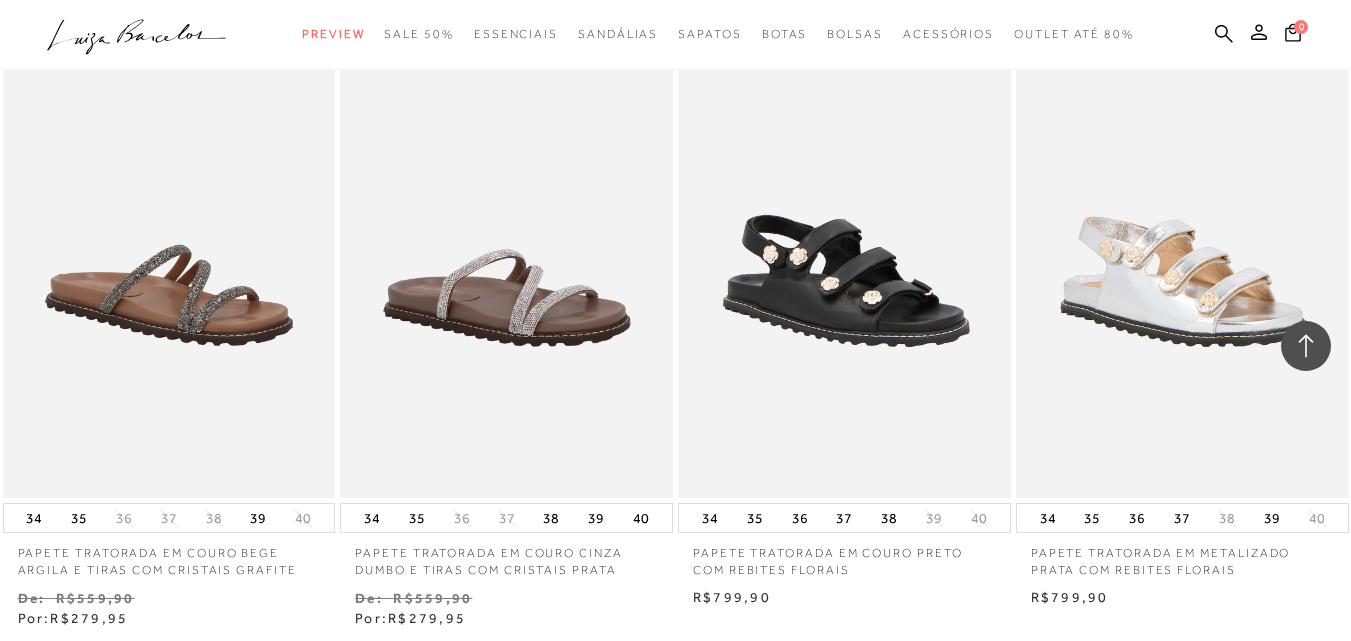 scroll, scrollTop: 4614, scrollLeft: 0, axis: vertical 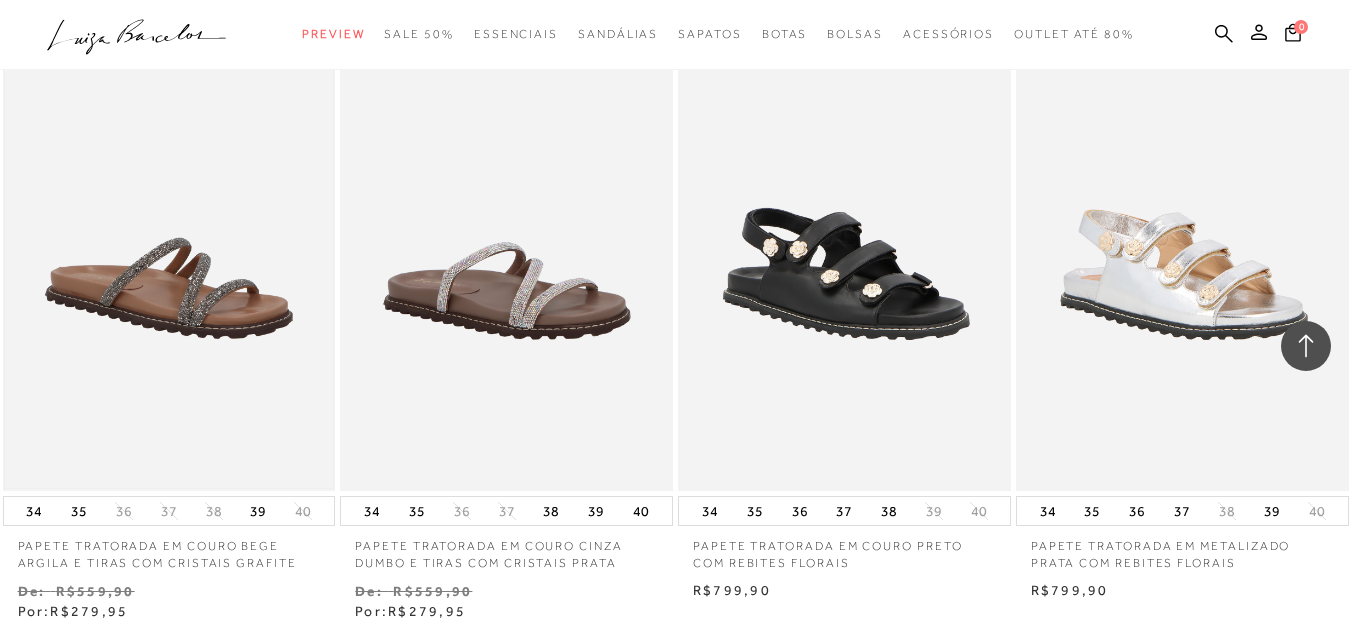 click at bounding box center (169, 241) 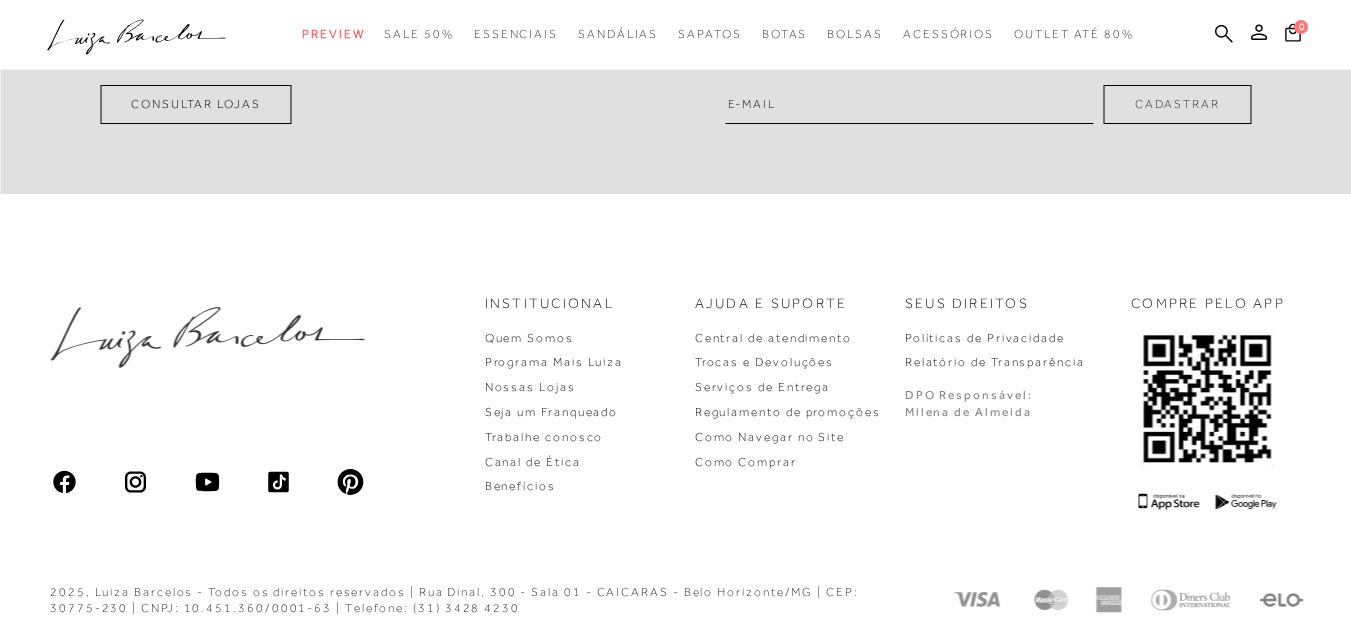 scroll, scrollTop: 1166, scrollLeft: 0, axis: vertical 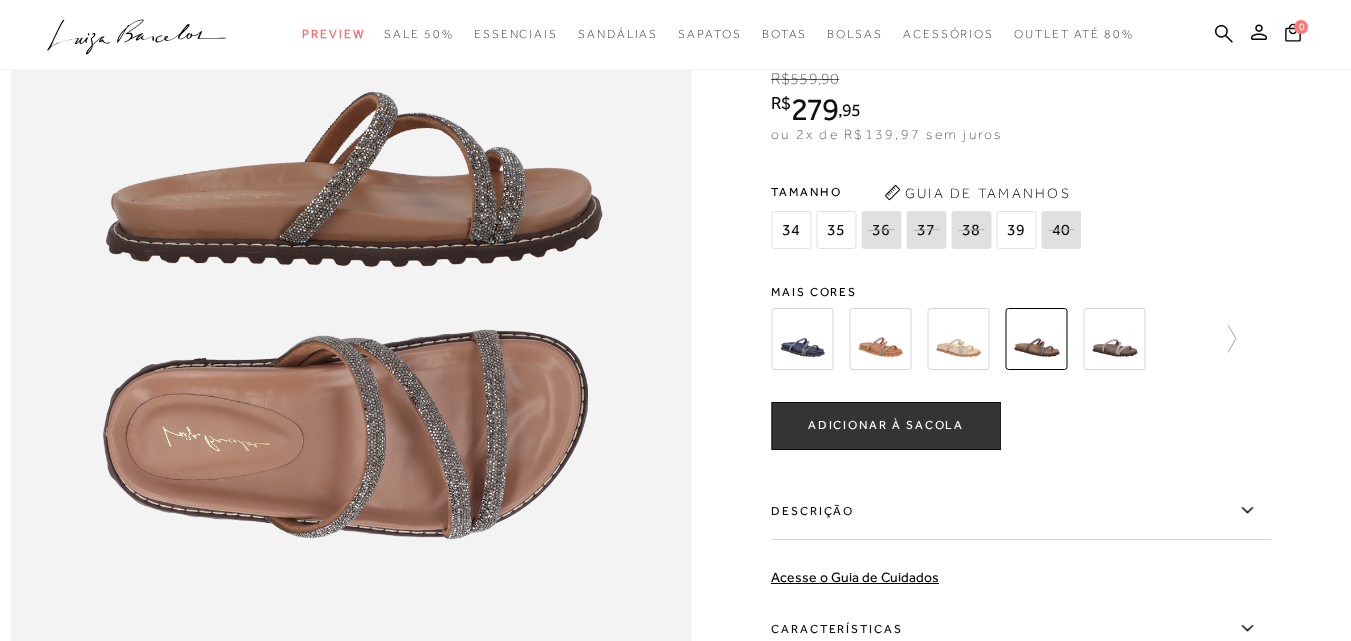 click at bounding box center [523, -772] 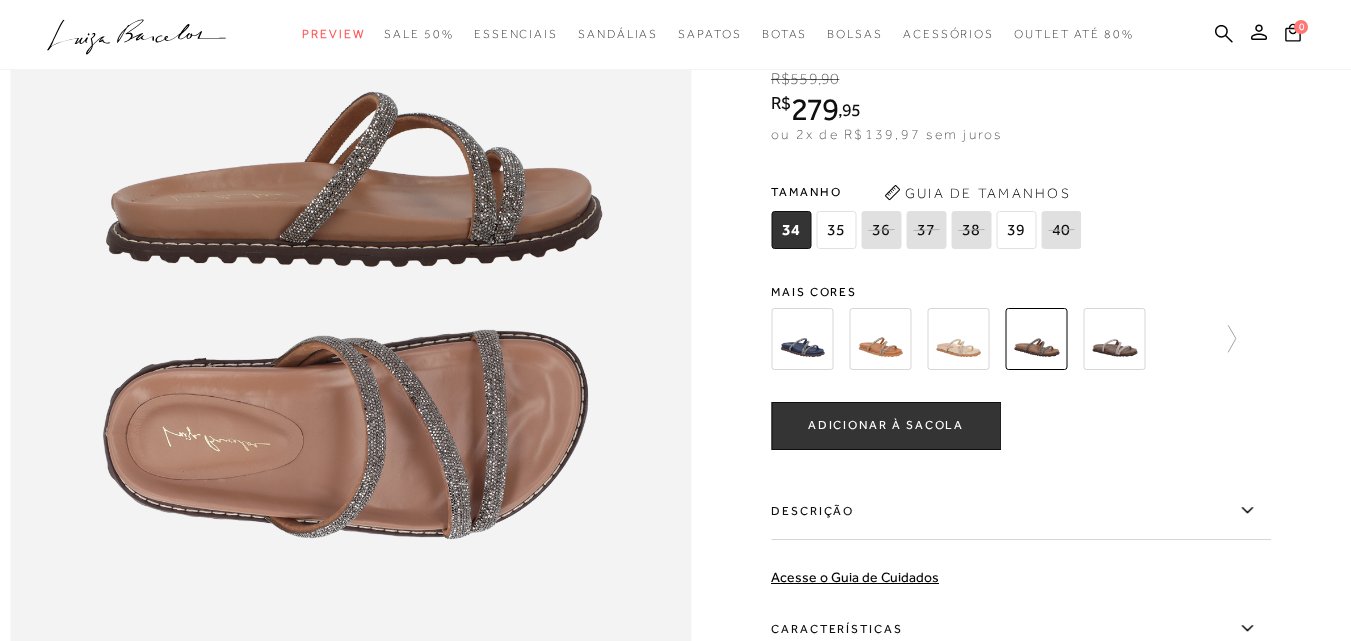 scroll, scrollTop: 0, scrollLeft: 0, axis: both 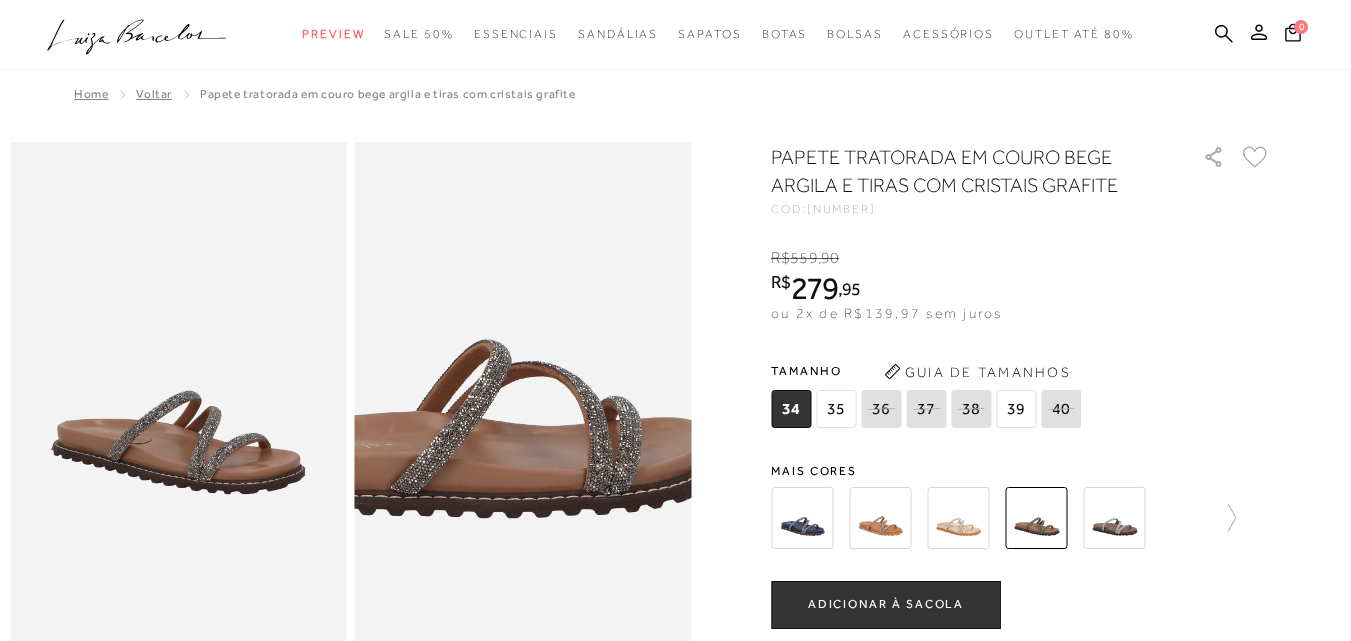 click at bounding box center (464, 316) 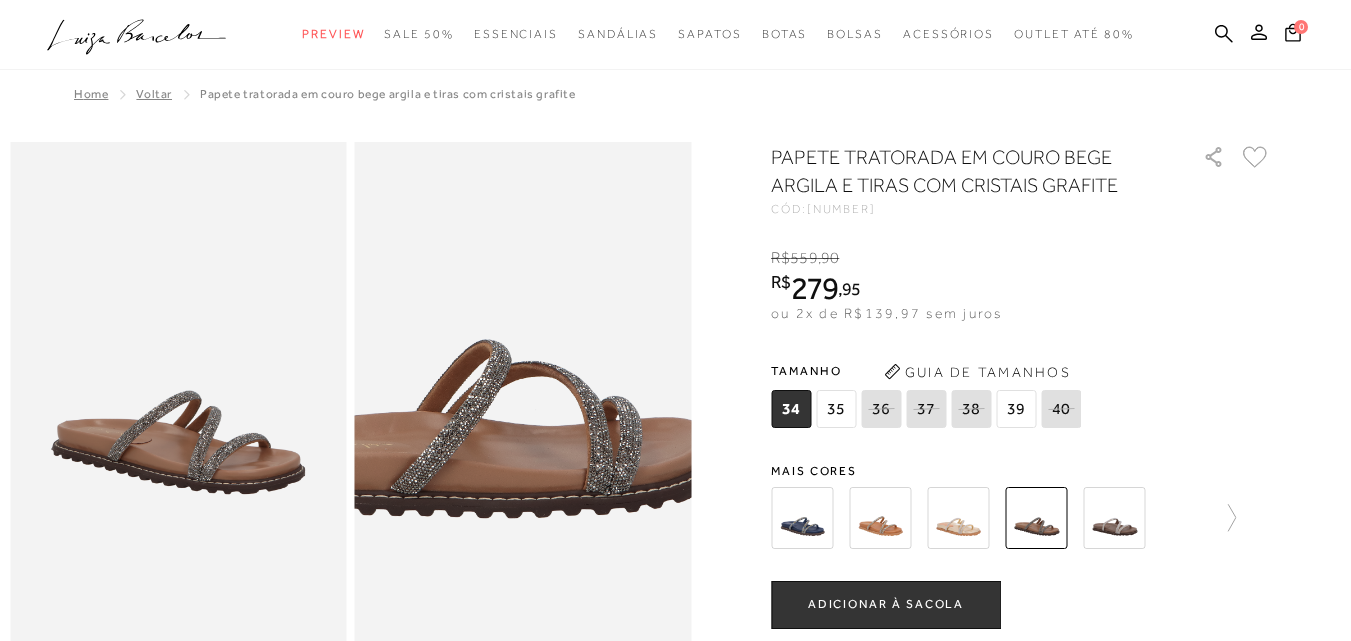 click at bounding box center (464, 316) 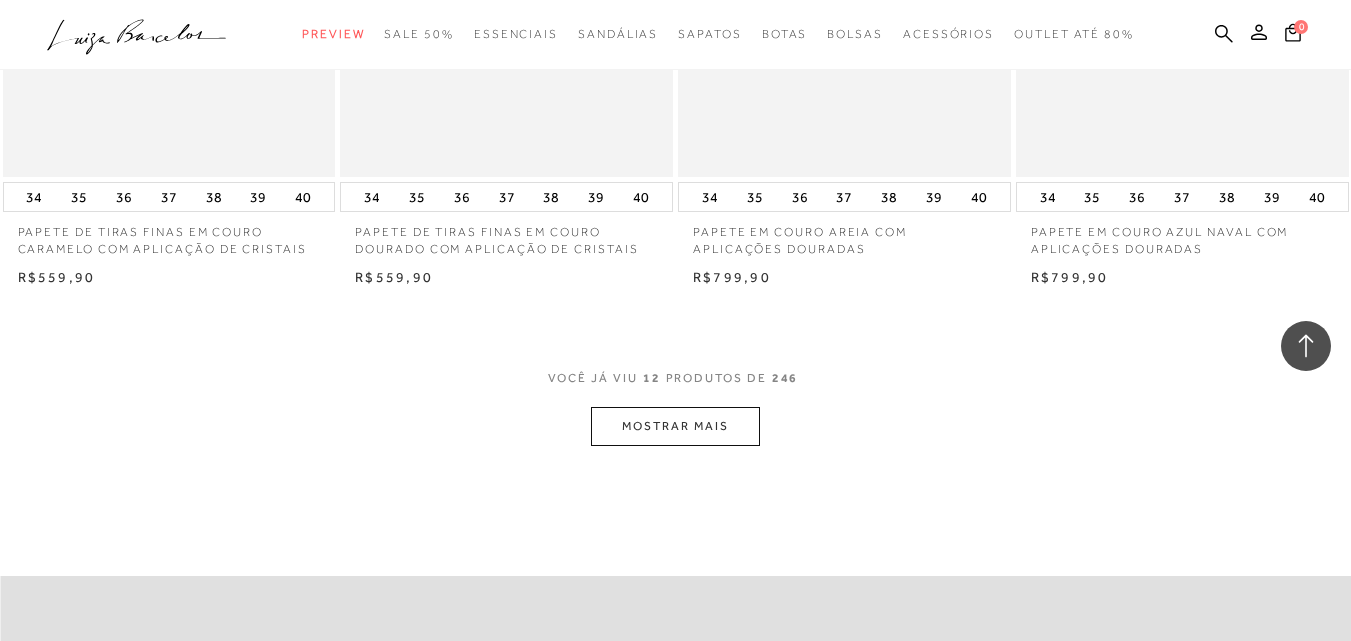 scroll, scrollTop: 1813, scrollLeft: 0, axis: vertical 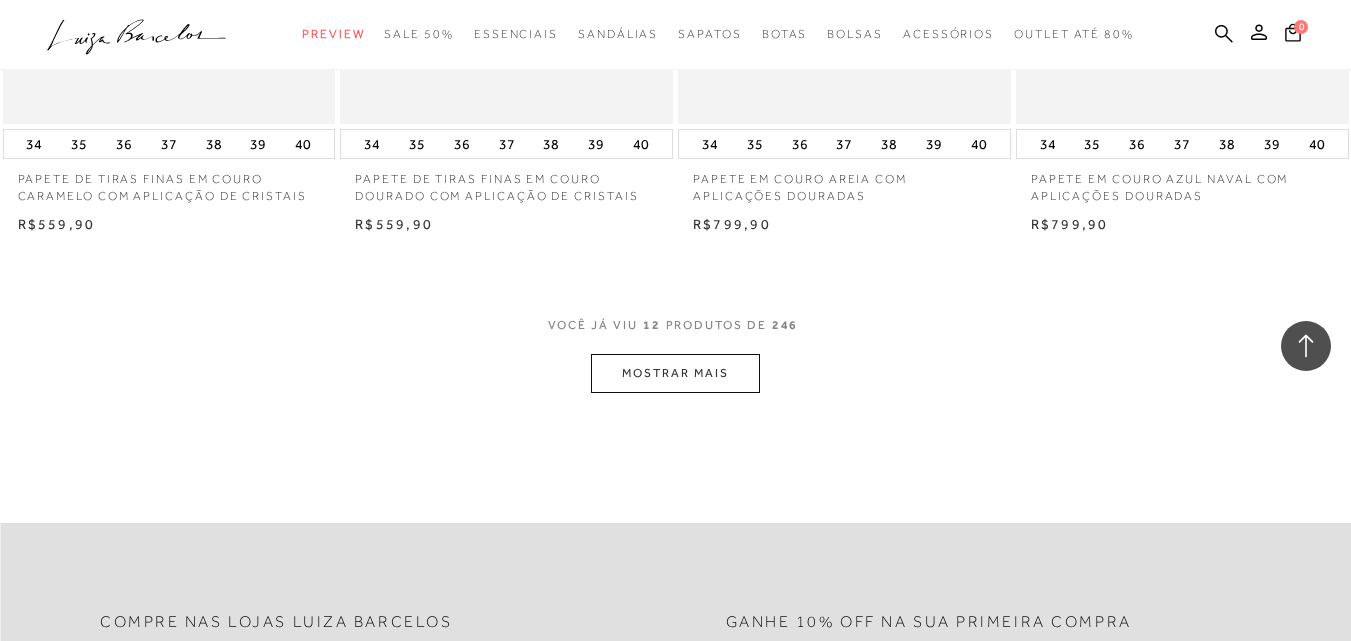 click on "MOSTRAR MAIS" at bounding box center [675, 373] 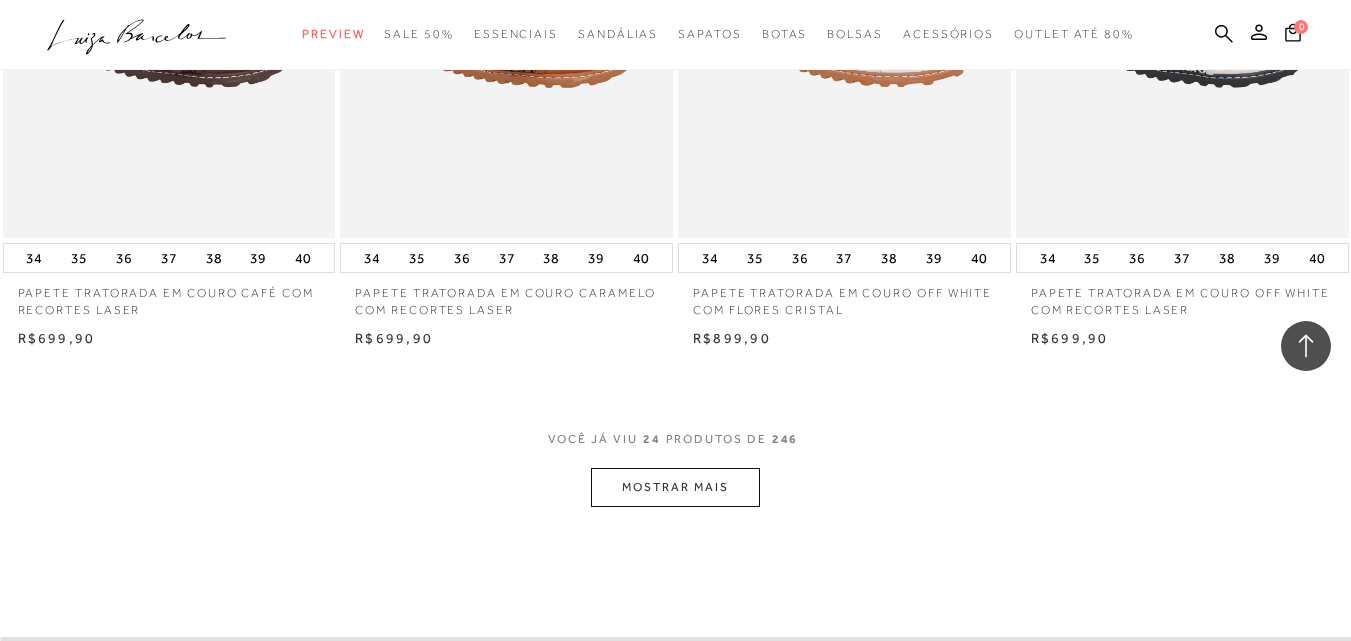 scroll, scrollTop: 3667, scrollLeft: 0, axis: vertical 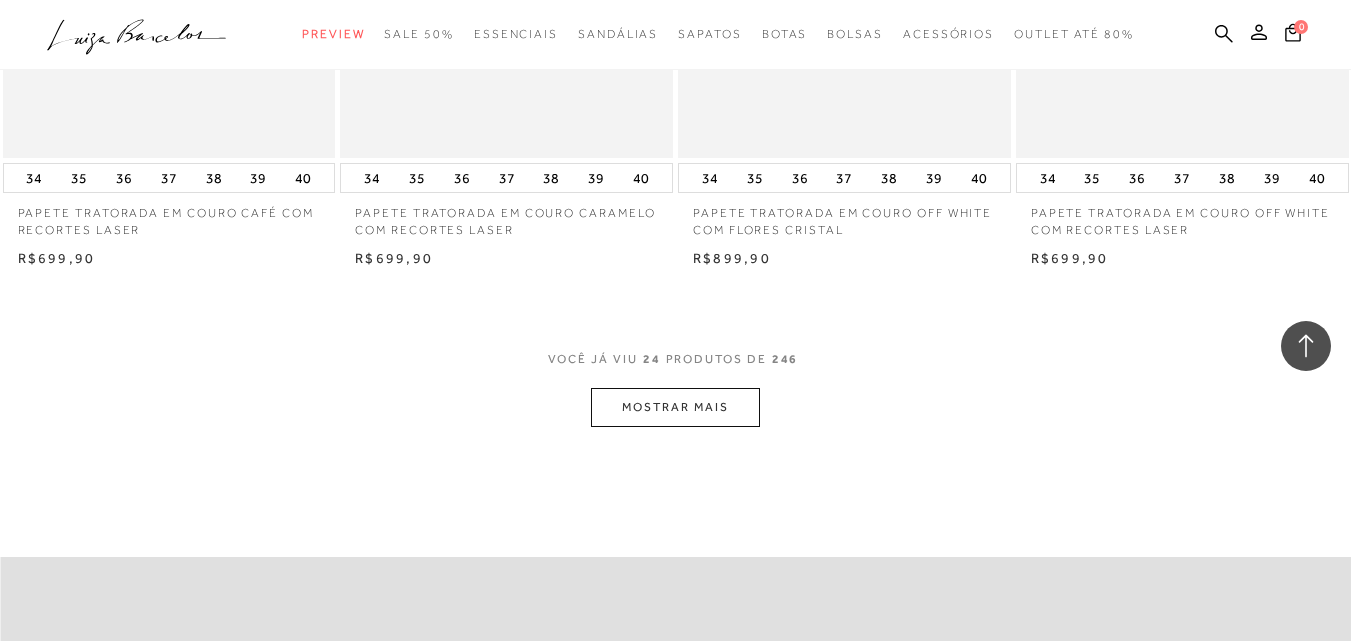 click on "MOSTRAR MAIS" at bounding box center [675, 407] 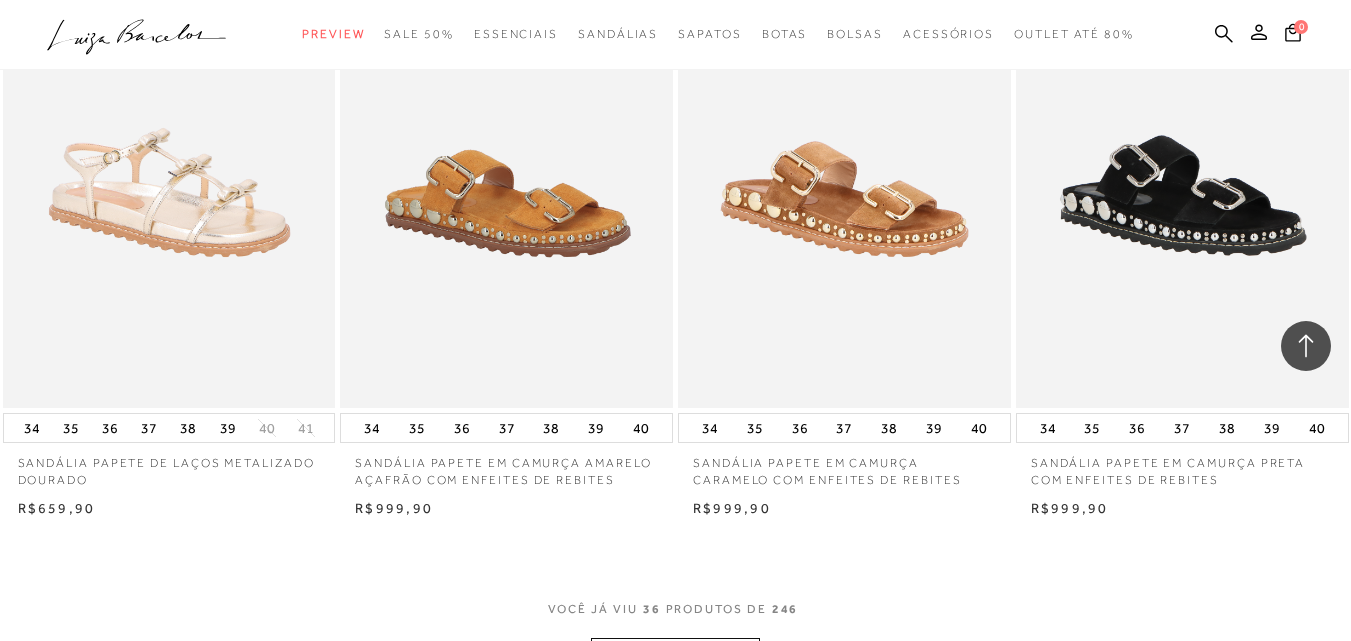 scroll, scrollTop: 5387, scrollLeft: 0, axis: vertical 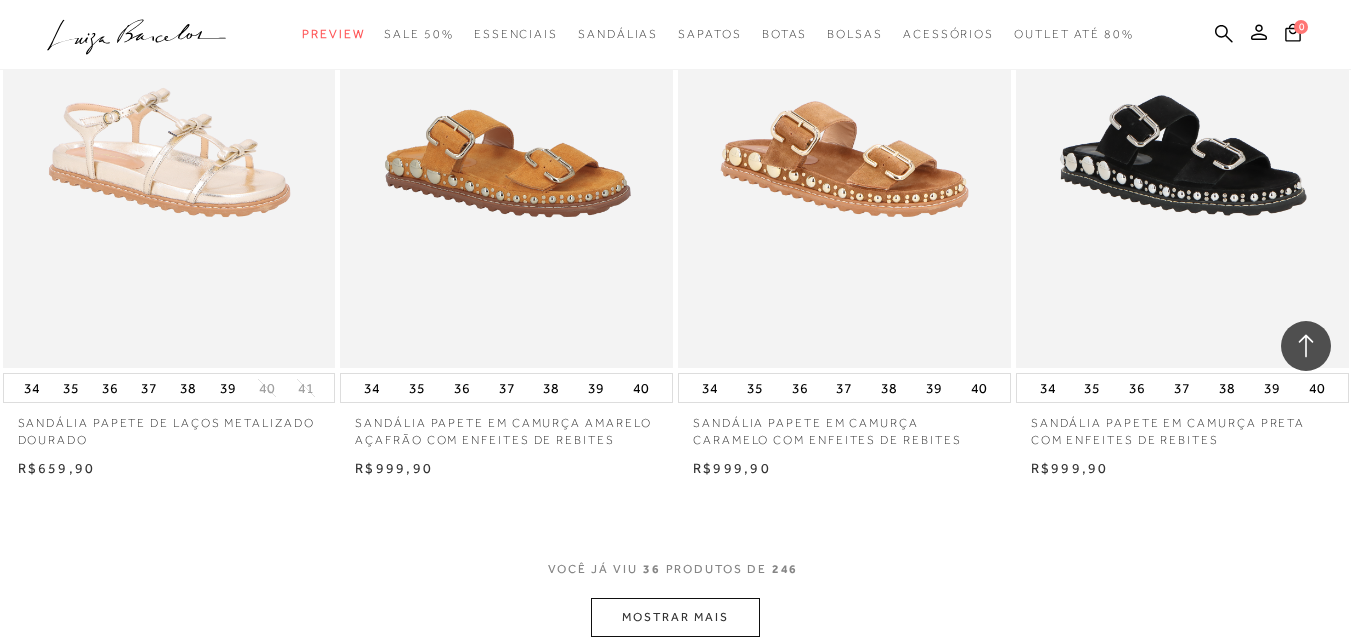 click on "MOSTRAR MAIS" at bounding box center [675, 617] 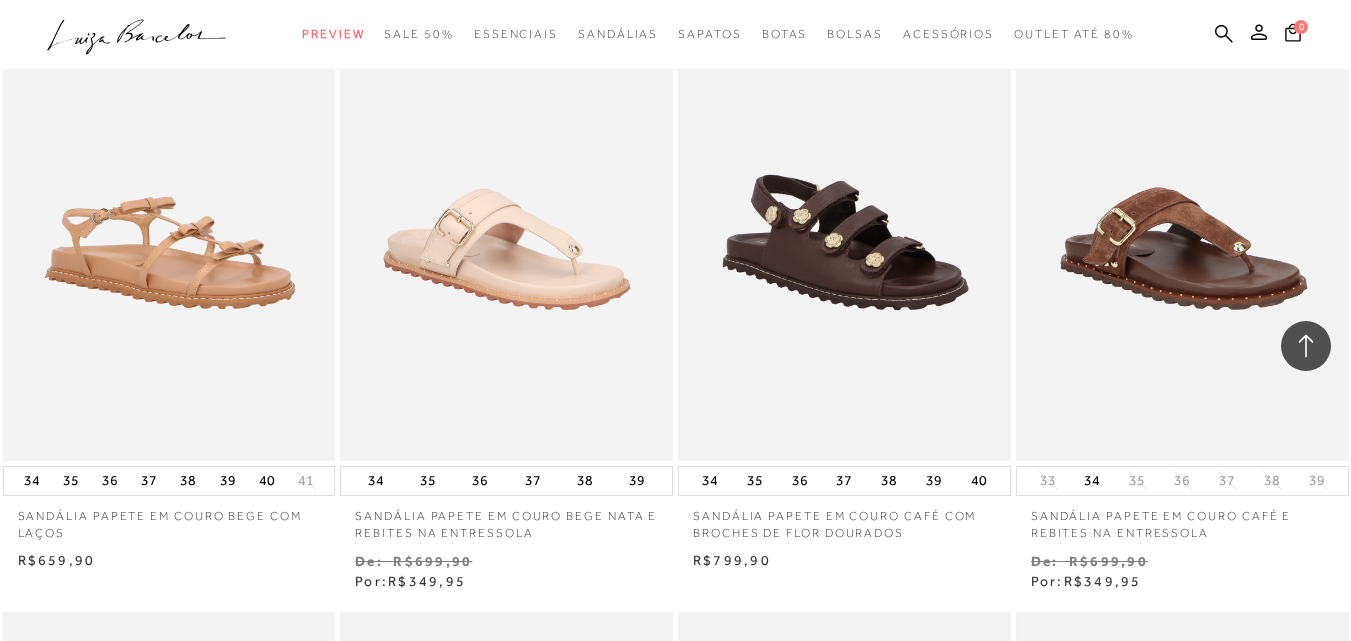 scroll, scrollTop: 6614, scrollLeft: 0, axis: vertical 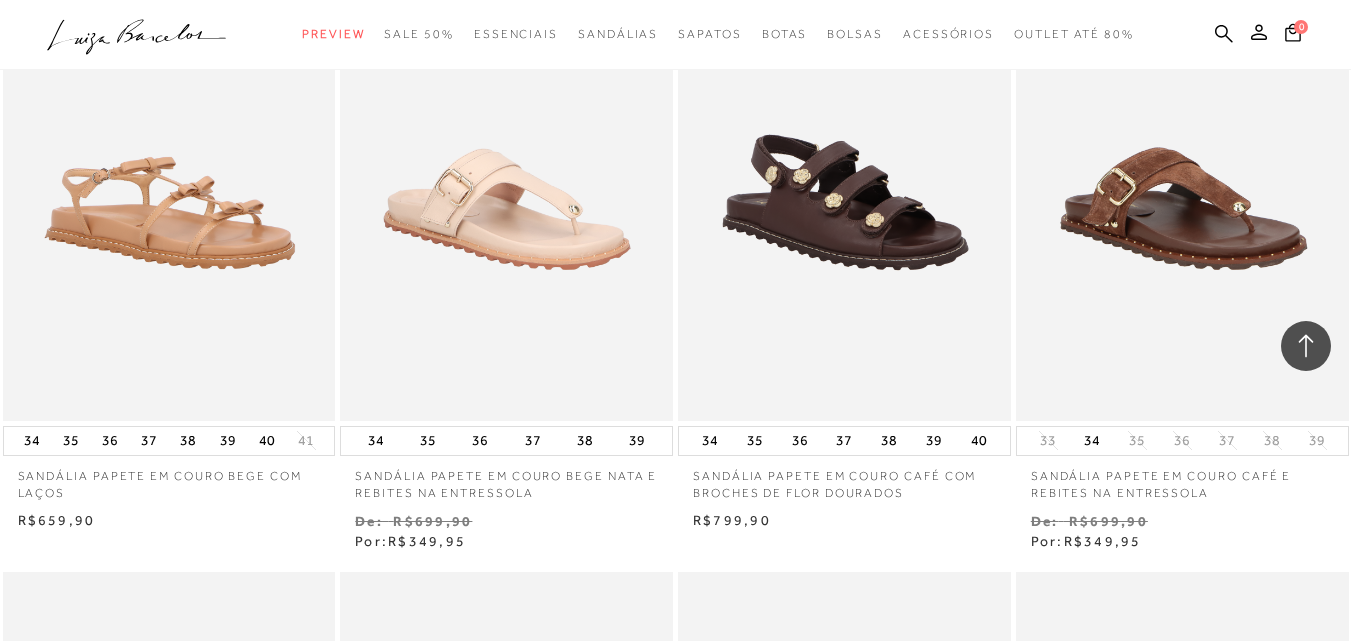 click at bounding box center [1182, 821] 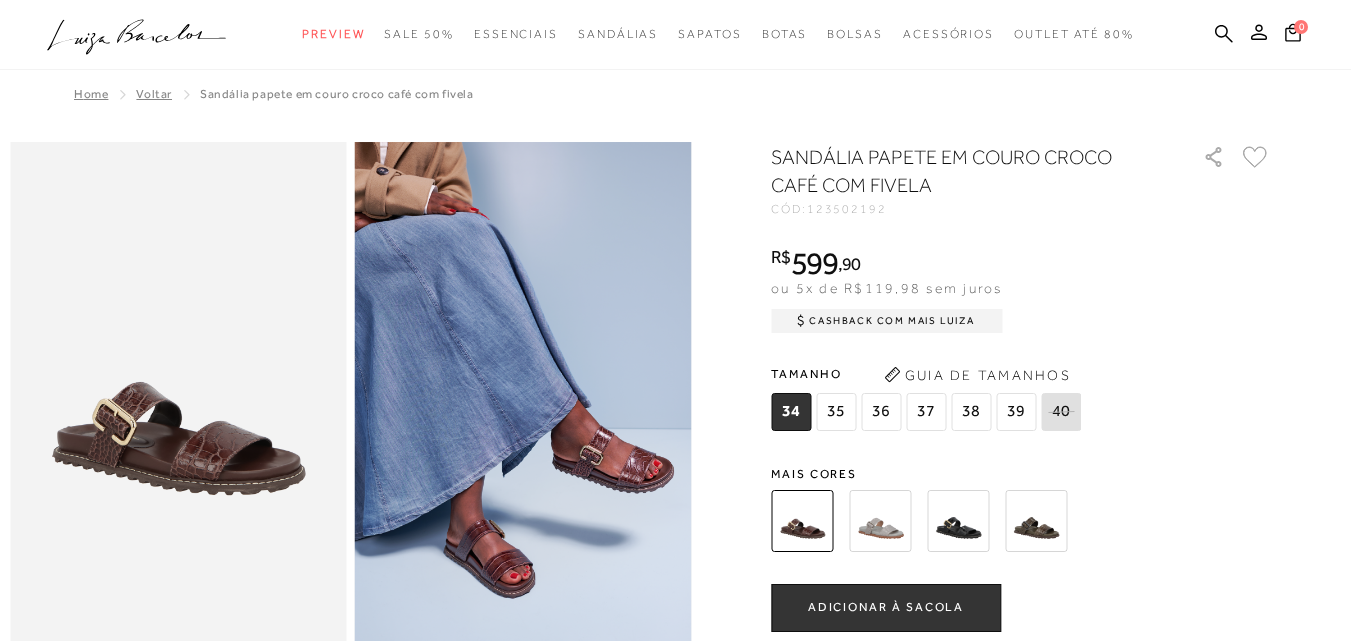 scroll, scrollTop: 0, scrollLeft: 0, axis: both 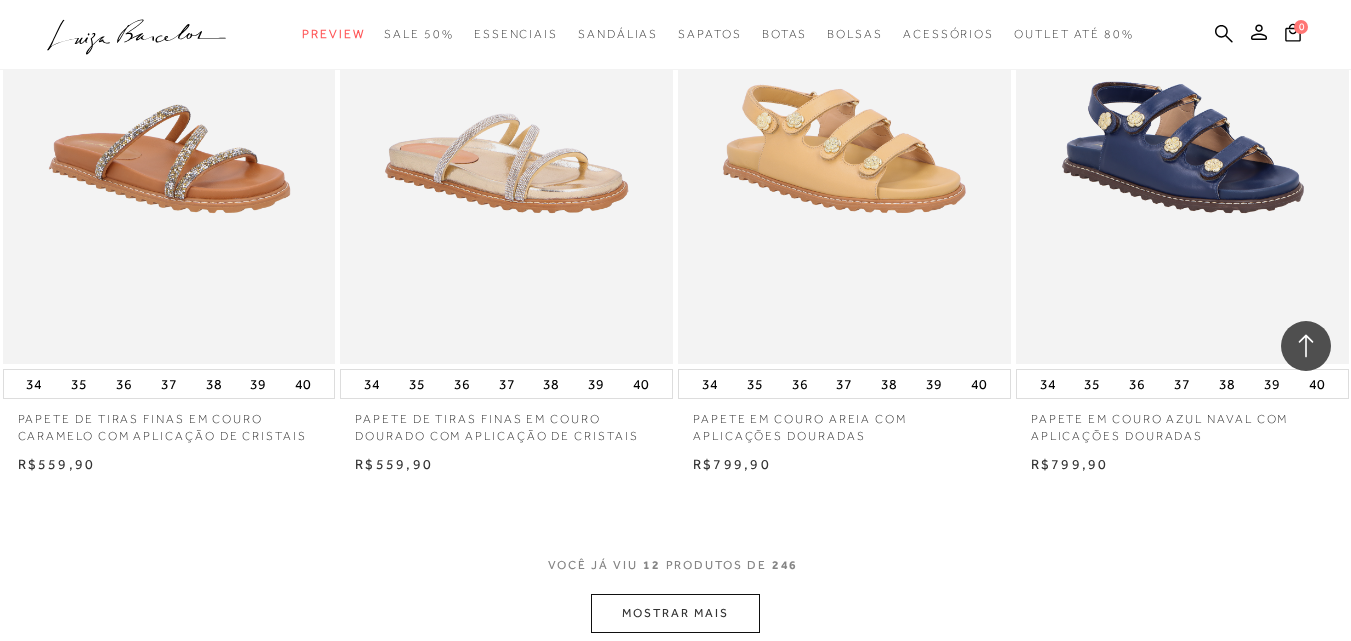 click on "MOSTRAR MAIS" at bounding box center [675, 613] 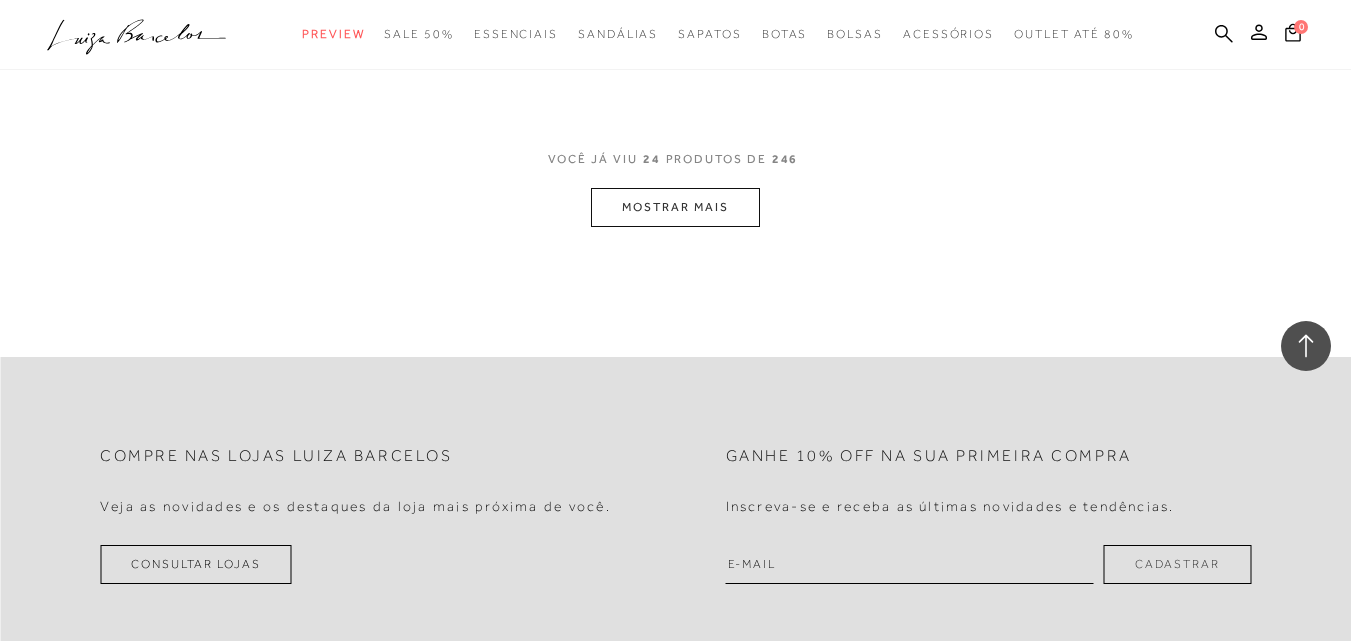 scroll, scrollTop: 3893, scrollLeft: 0, axis: vertical 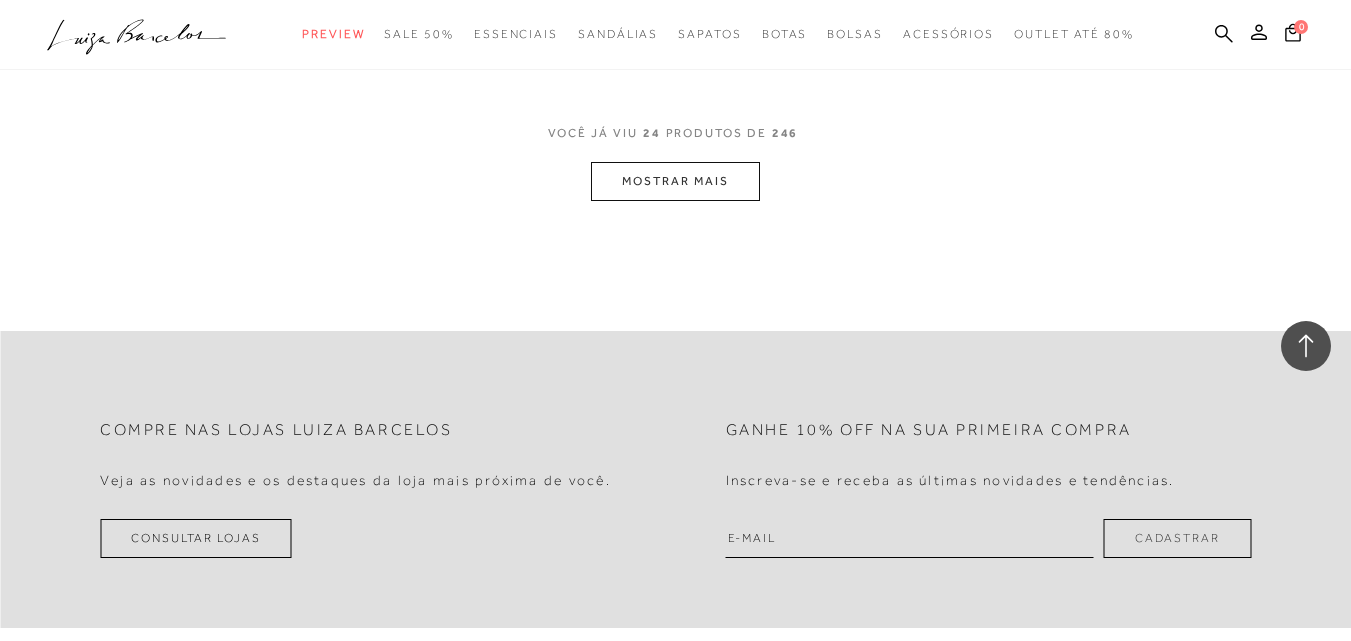 click on "MOSTRAR MAIS" at bounding box center (675, 181) 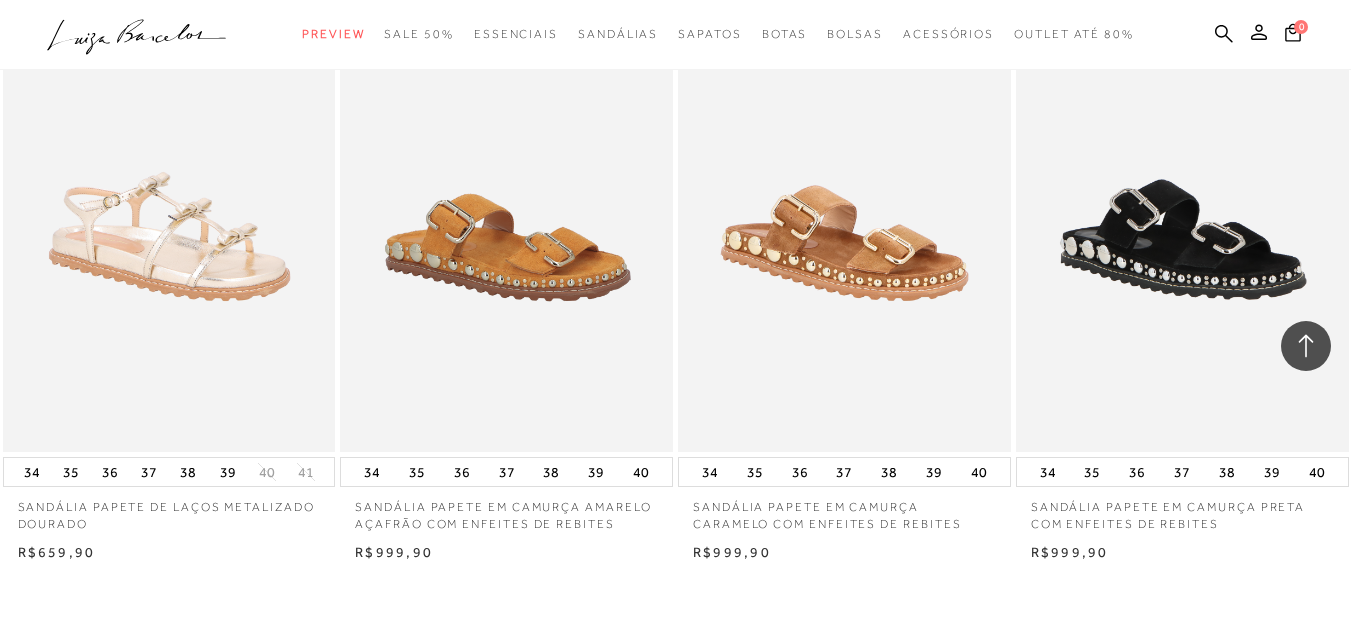 scroll, scrollTop: 5352, scrollLeft: 0, axis: vertical 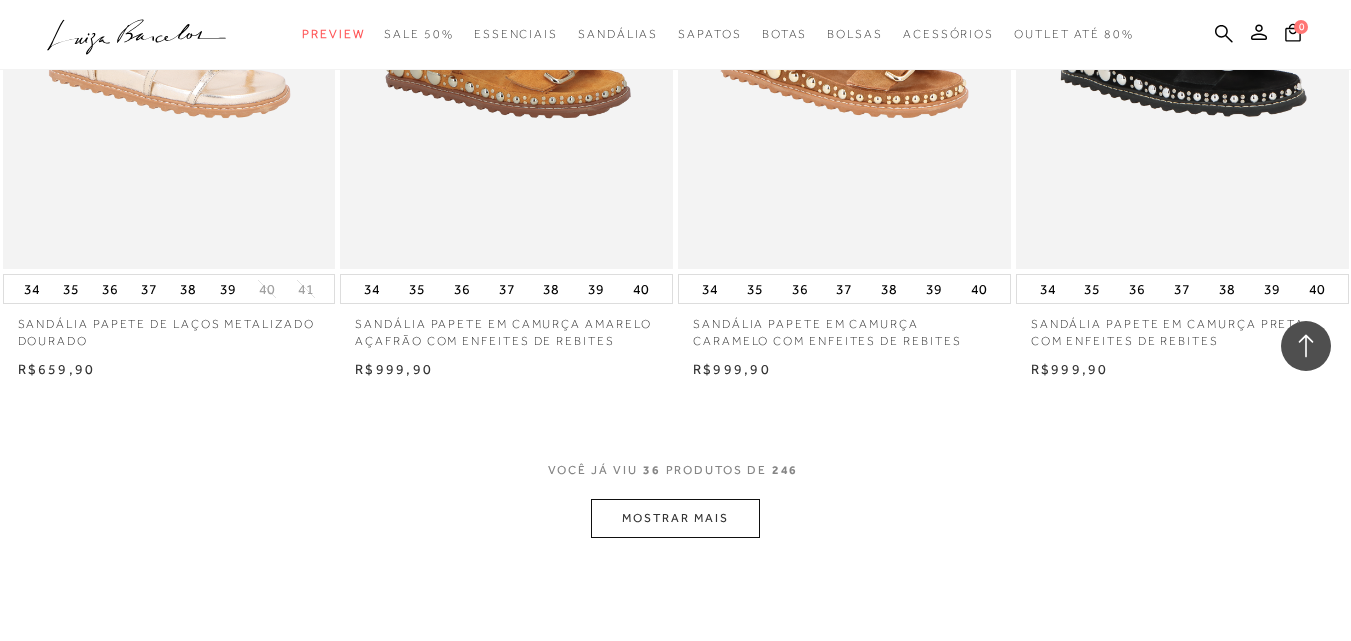 click on "MOSTRAR MAIS" at bounding box center [675, 518] 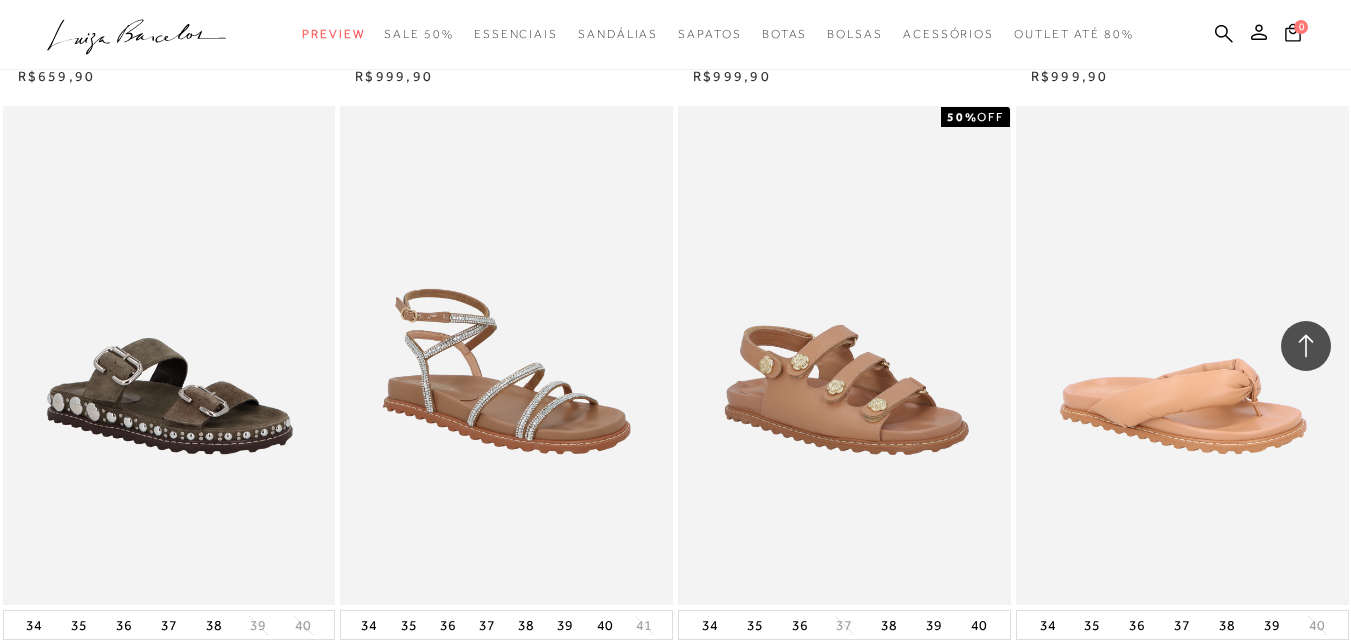 scroll, scrollTop: 5819, scrollLeft: 0, axis: vertical 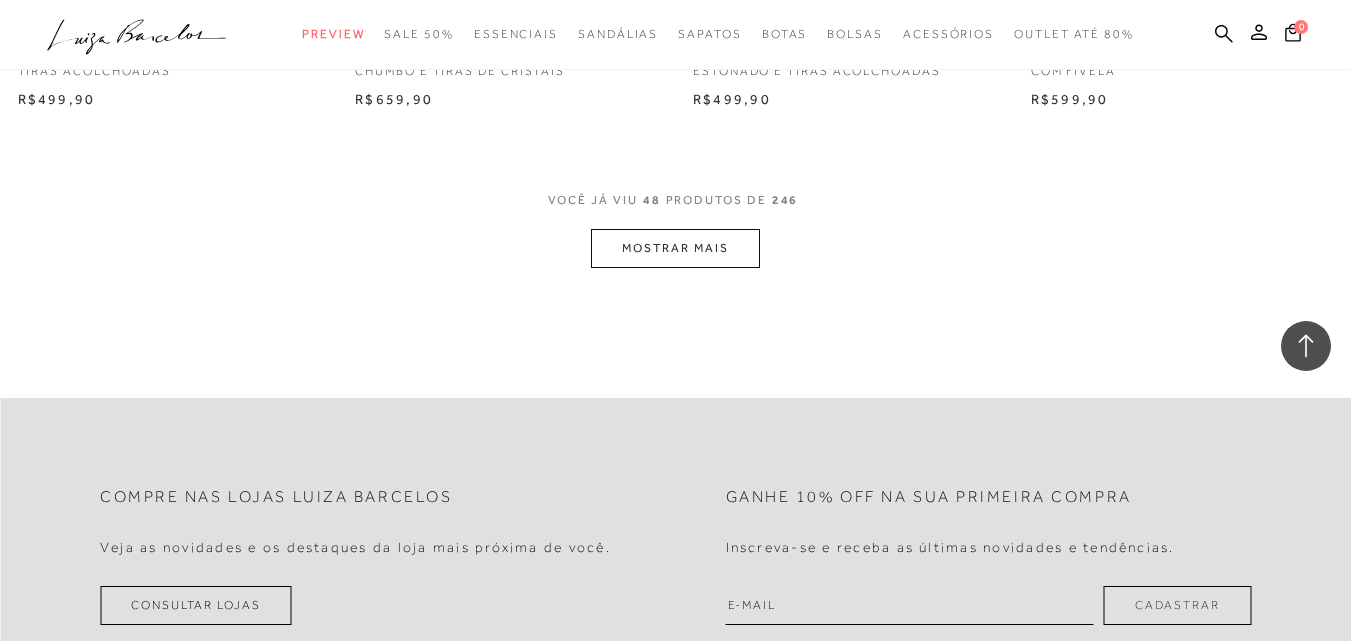 click on "MOSTRAR MAIS" at bounding box center (675, 248) 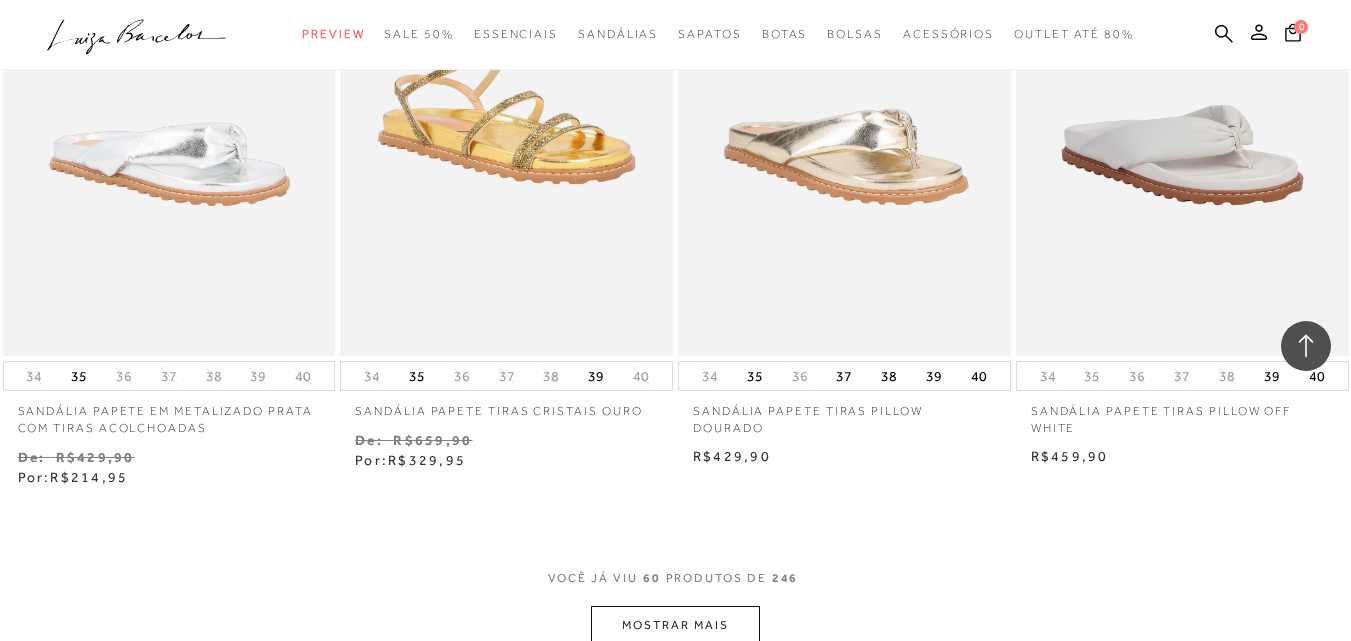 scroll, scrollTop: 9406, scrollLeft: 0, axis: vertical 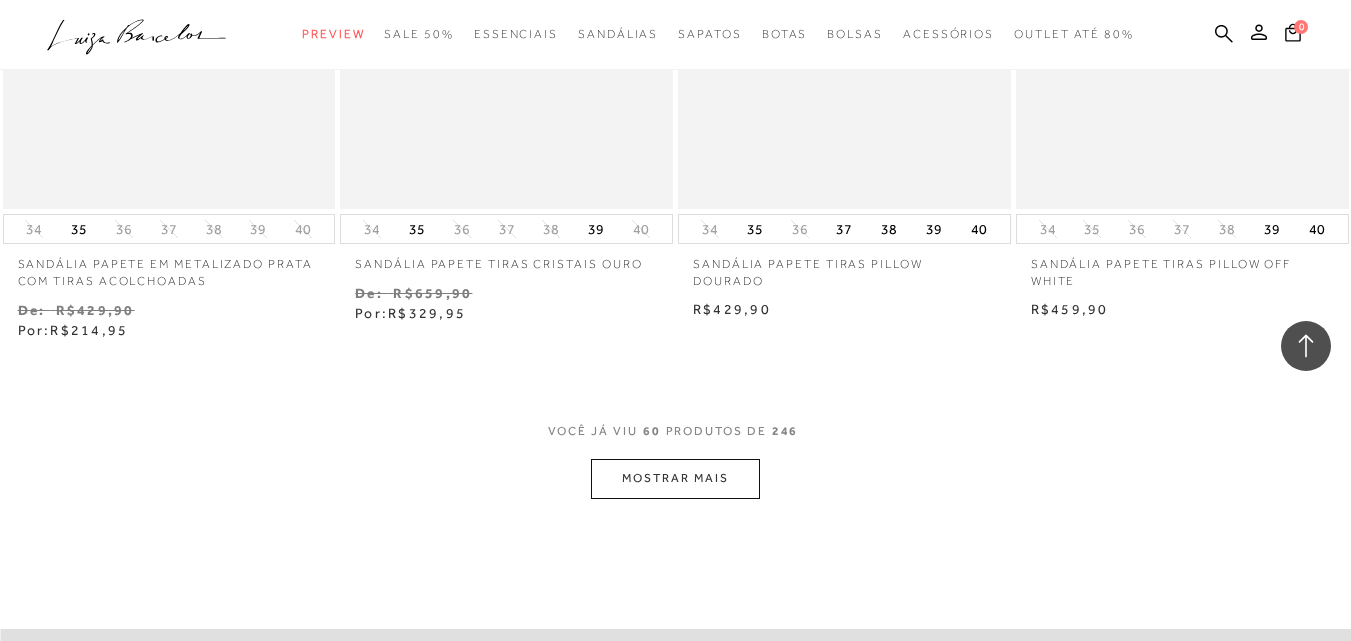 click on "MOSTRAR MAIS" at bounding box center [675, 478] 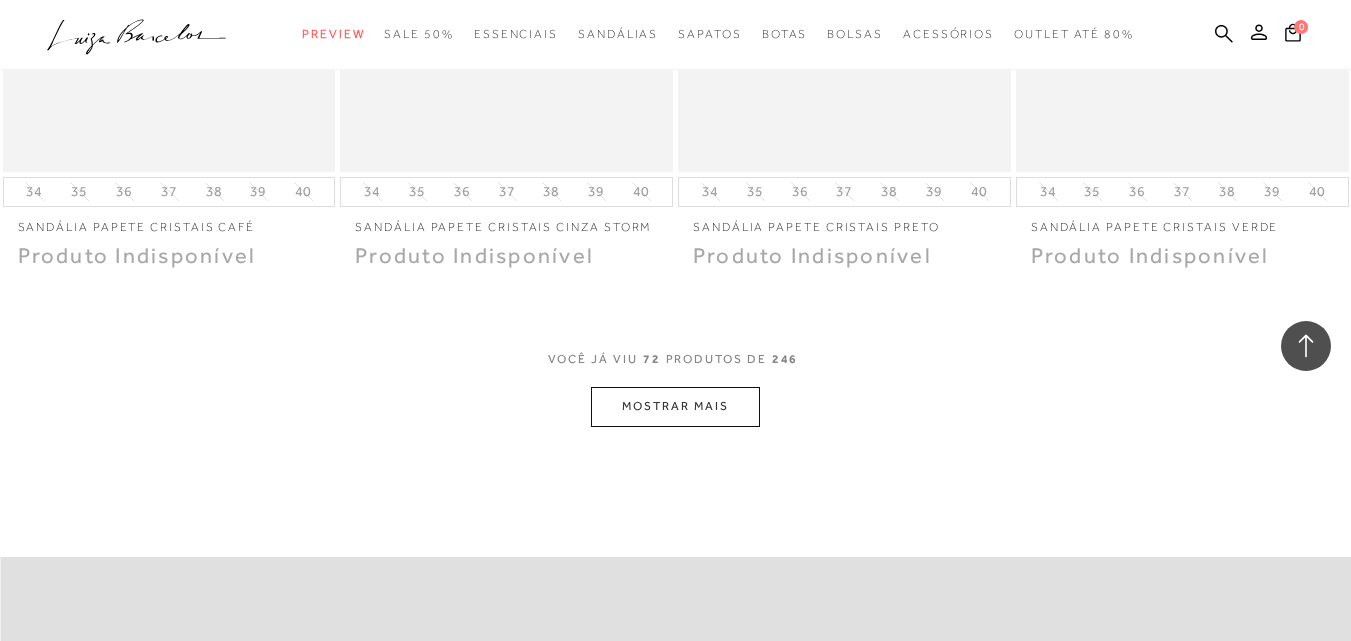 scroll, scrollTop: 11513, scrollLeft: 0, axis: vertical 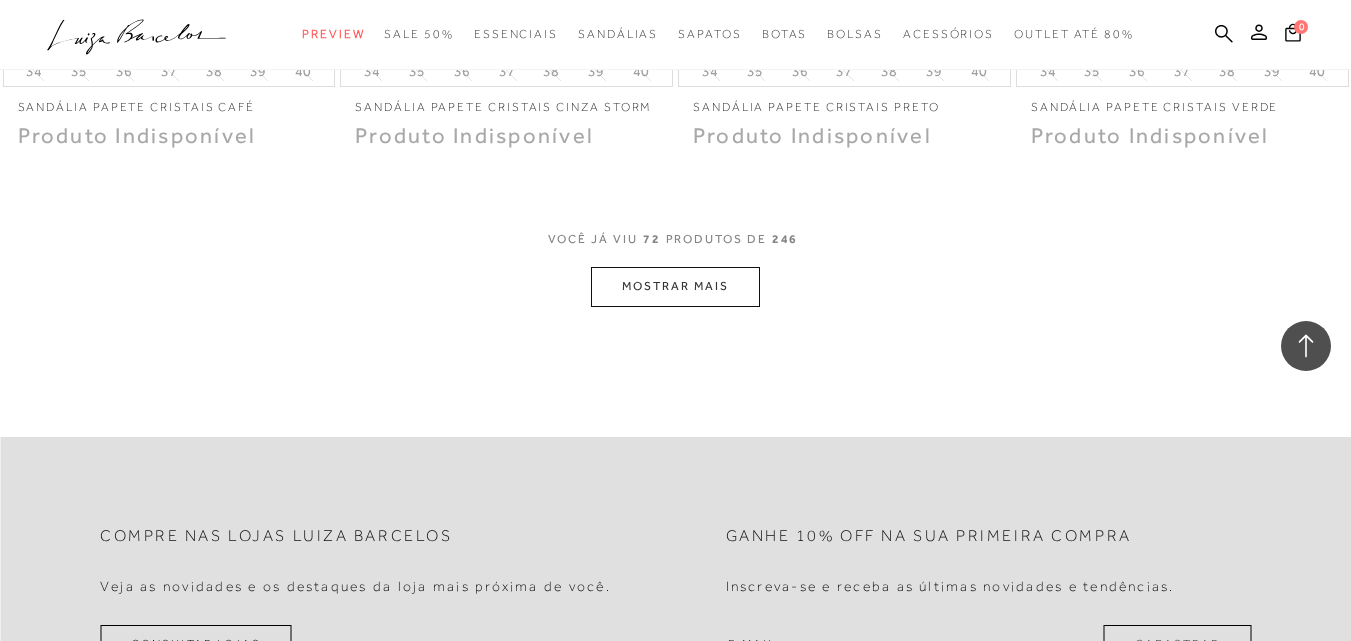 click on "MOSTRAR MAIS" at bounding box center (675, 286) 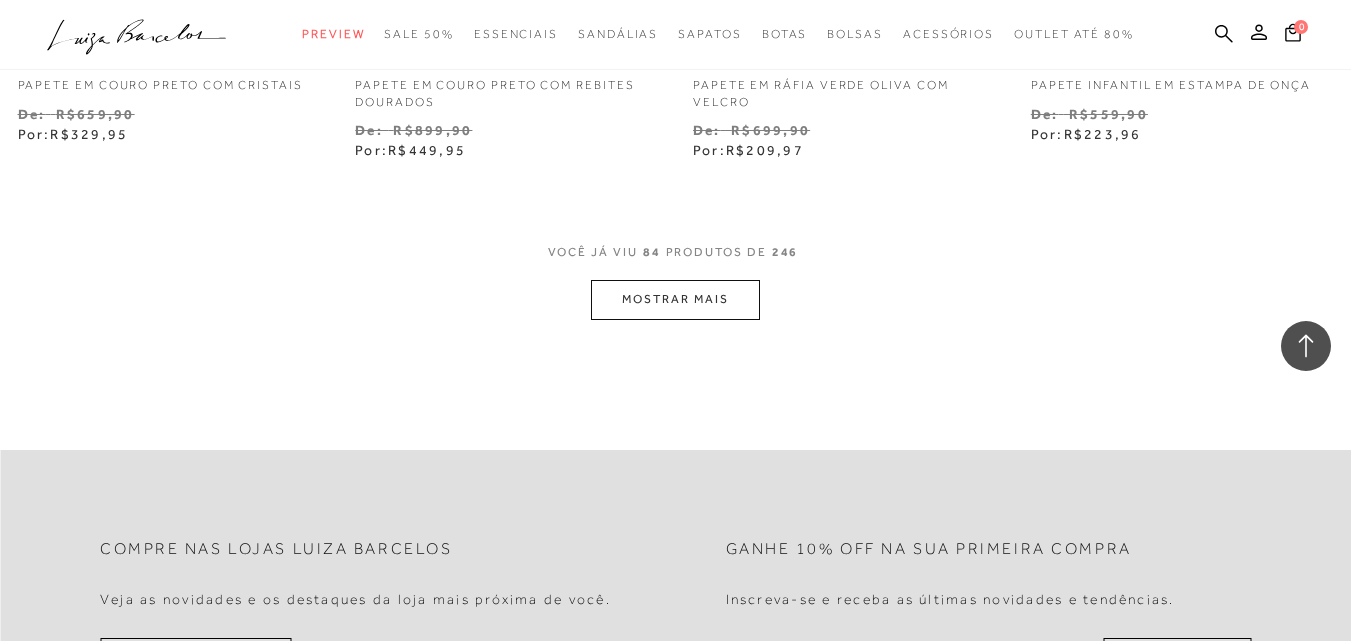 scroll, scrollTop: 13473, scrollLeft: 0, axis: vertical 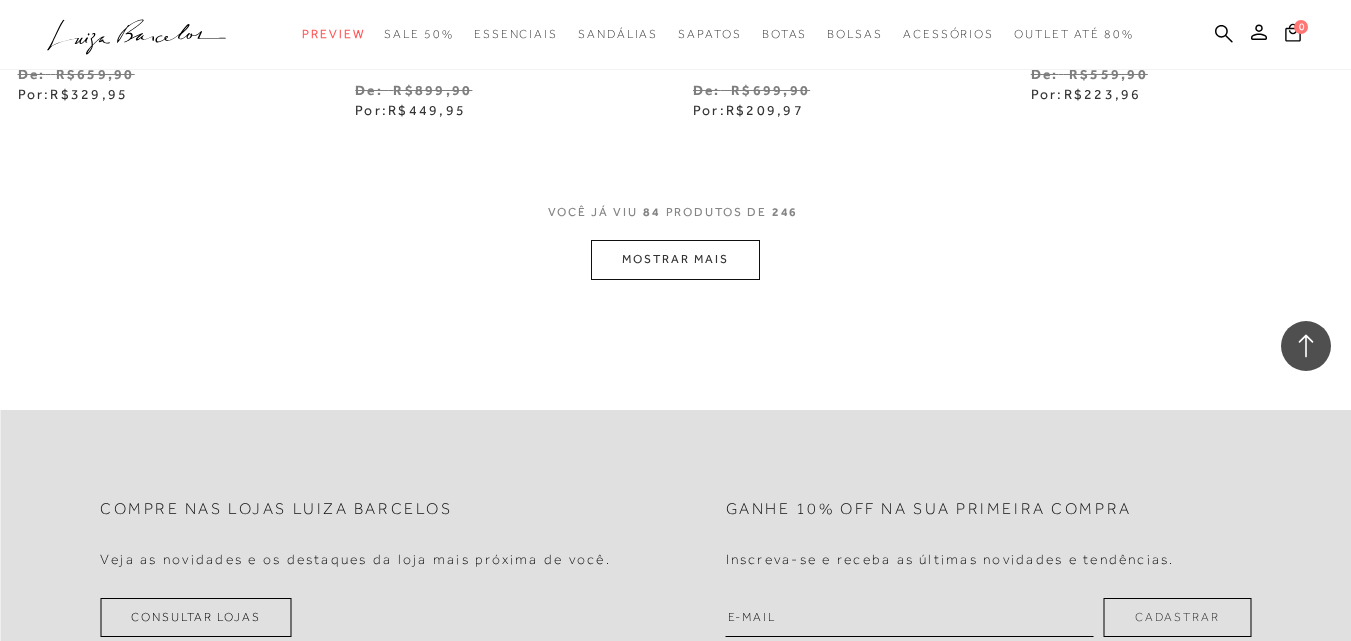click on "MOSTRAR MAIS" at bounding box center (675, 259) 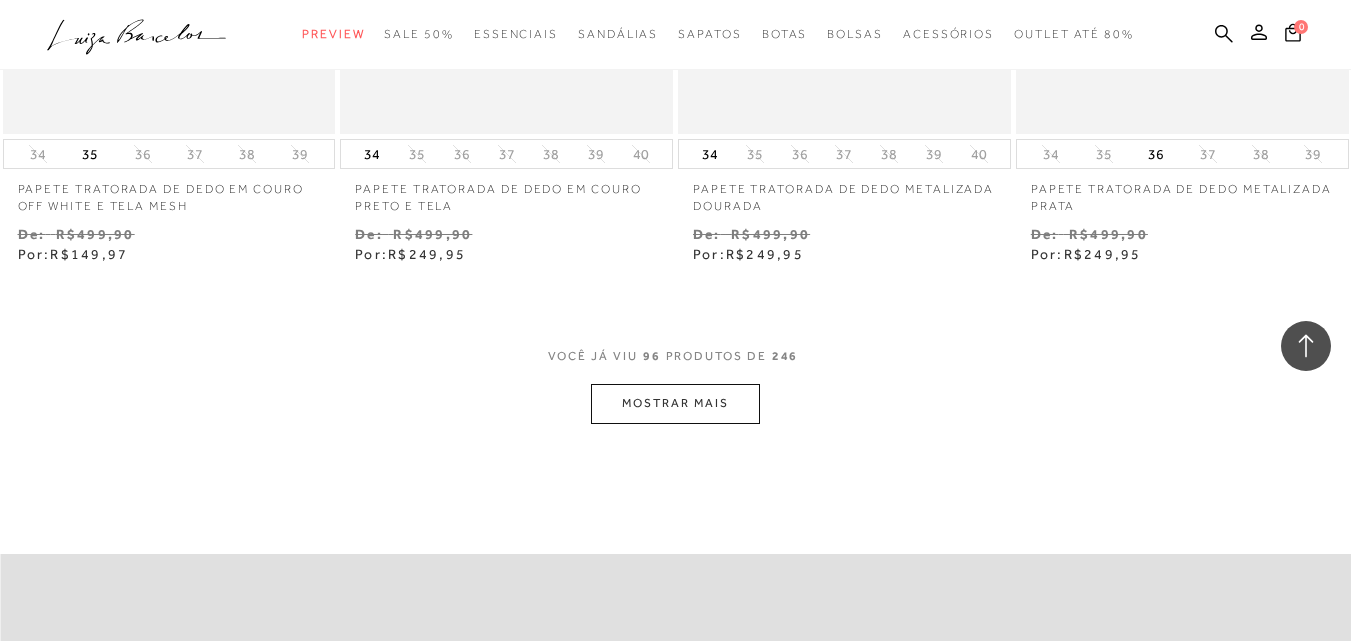 scroll, scrollTop: 15286, scrollLeft: 0, axis: vertical 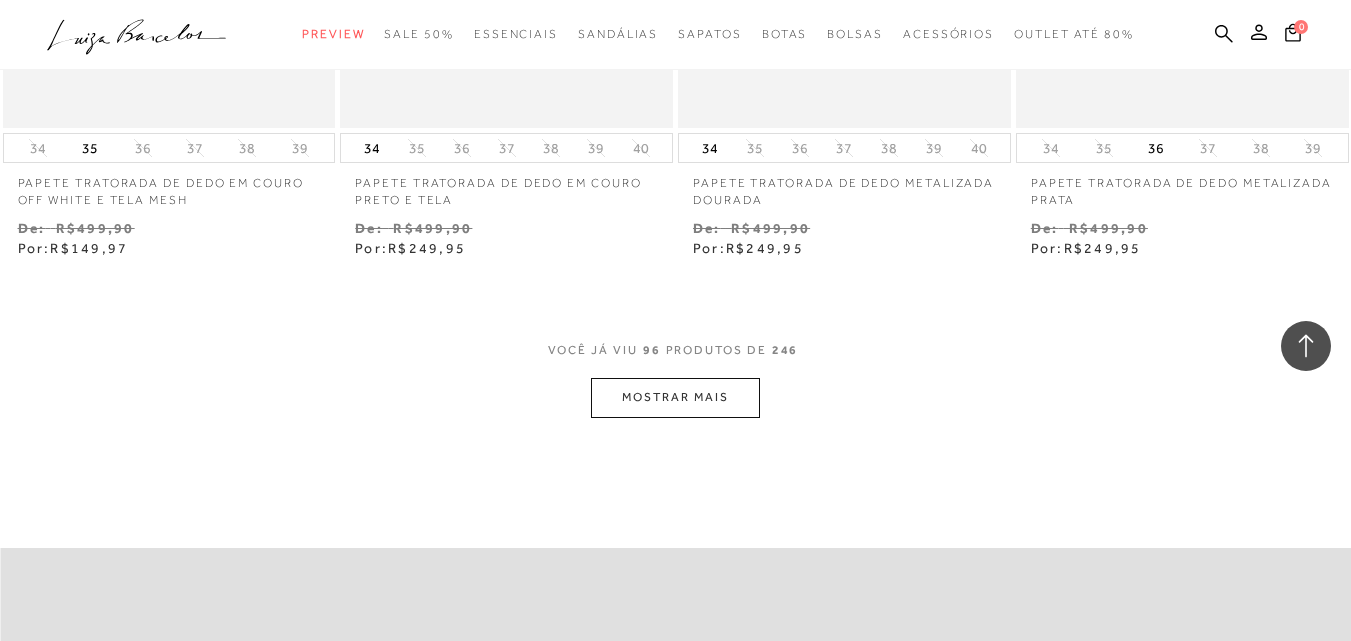 click on "MOSTRAR MAIS" at bounding box center [675, 397] 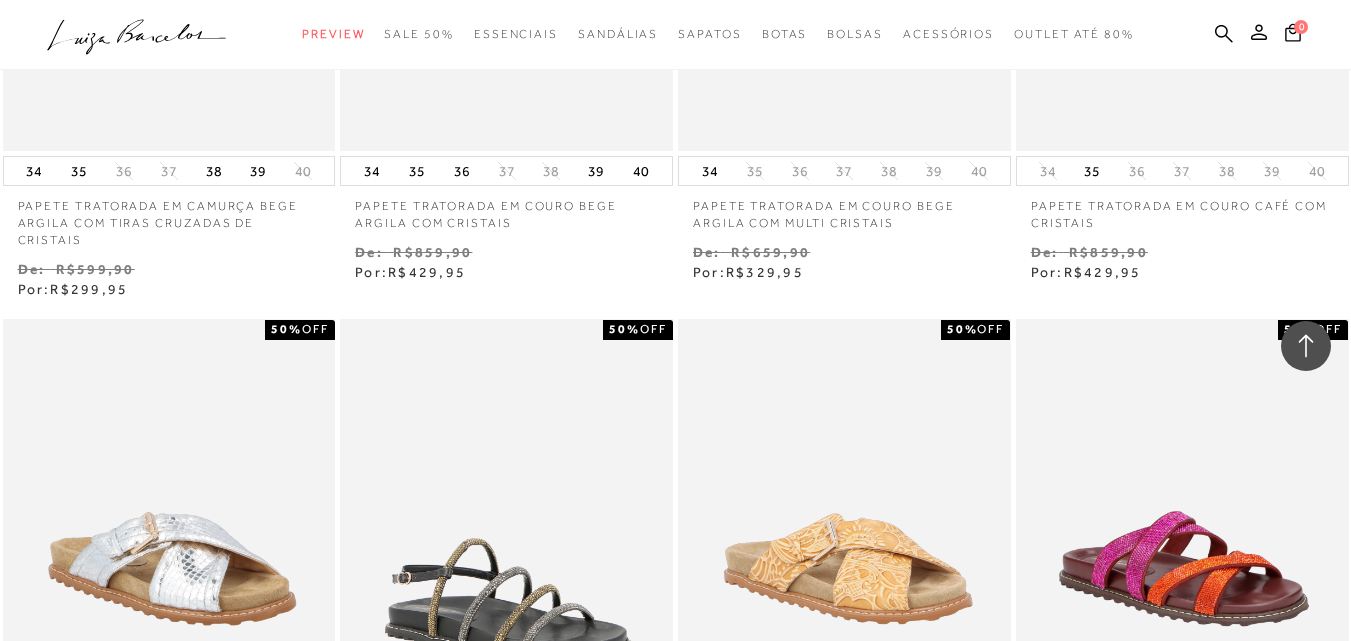scroll, scrollTop: 16046, scrollLeft: 0, axis: vertical 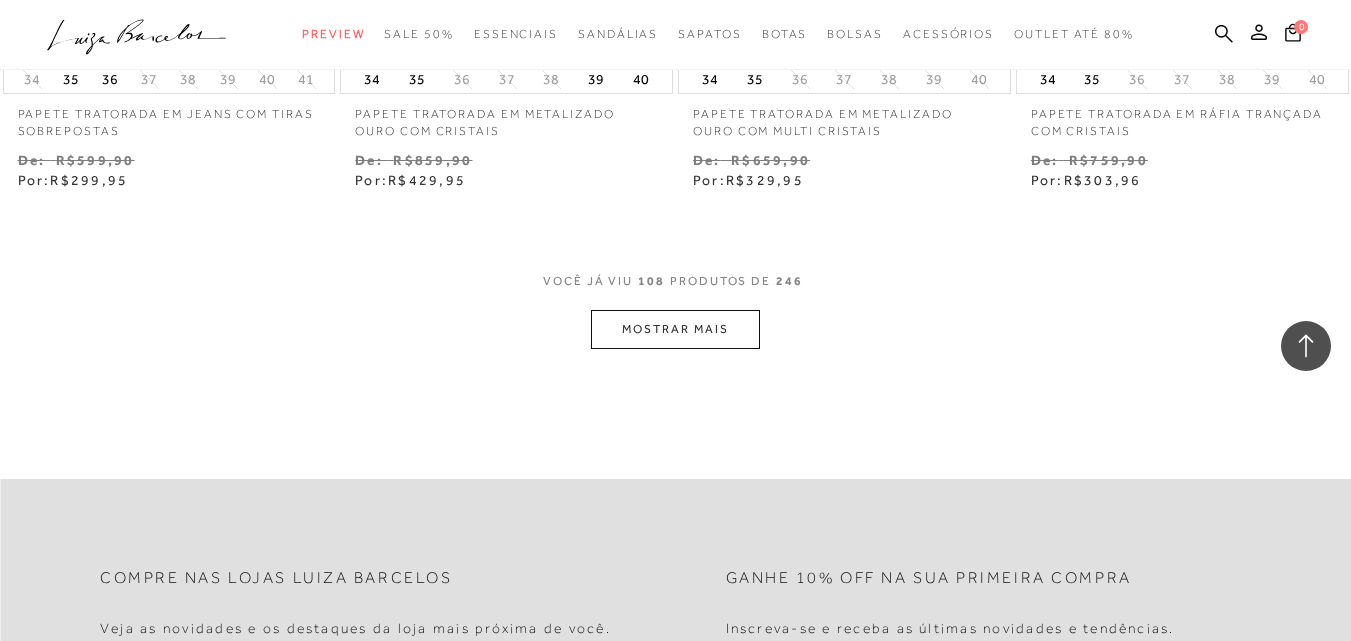 click on "MOSTRAR MAIS" at bounding box center [675, 329] 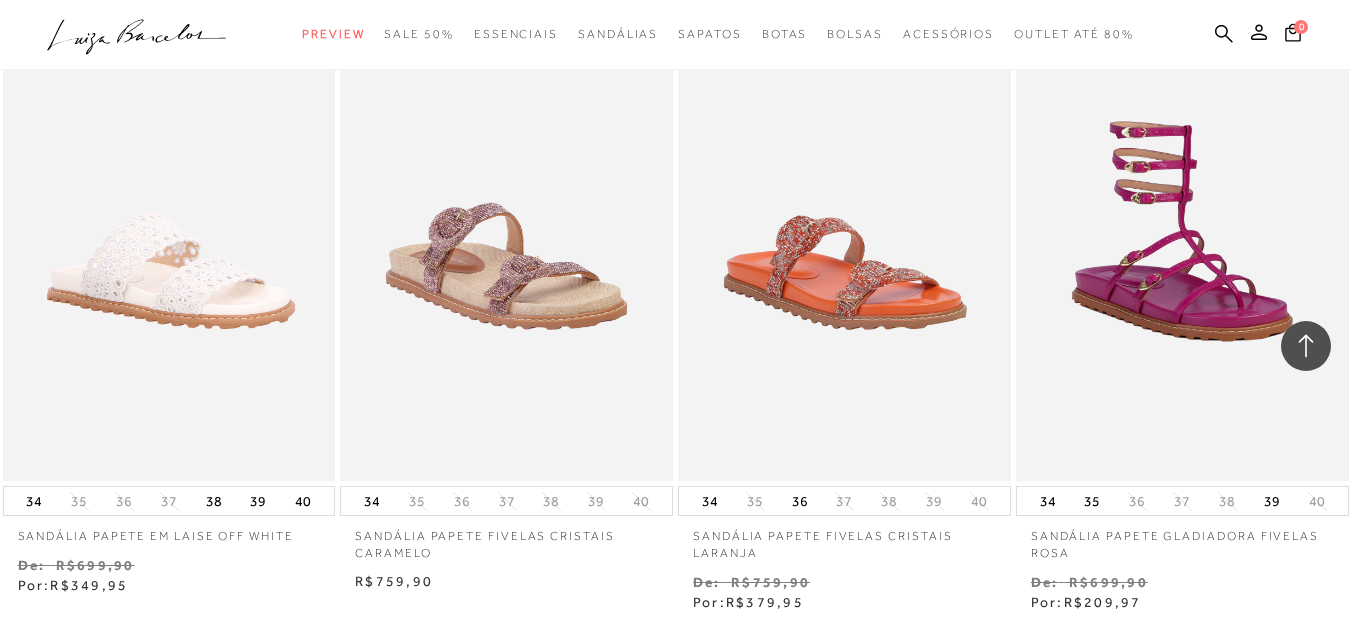 scroll, scrollTop: 18886, scrollLeft: 0, axis: vertical 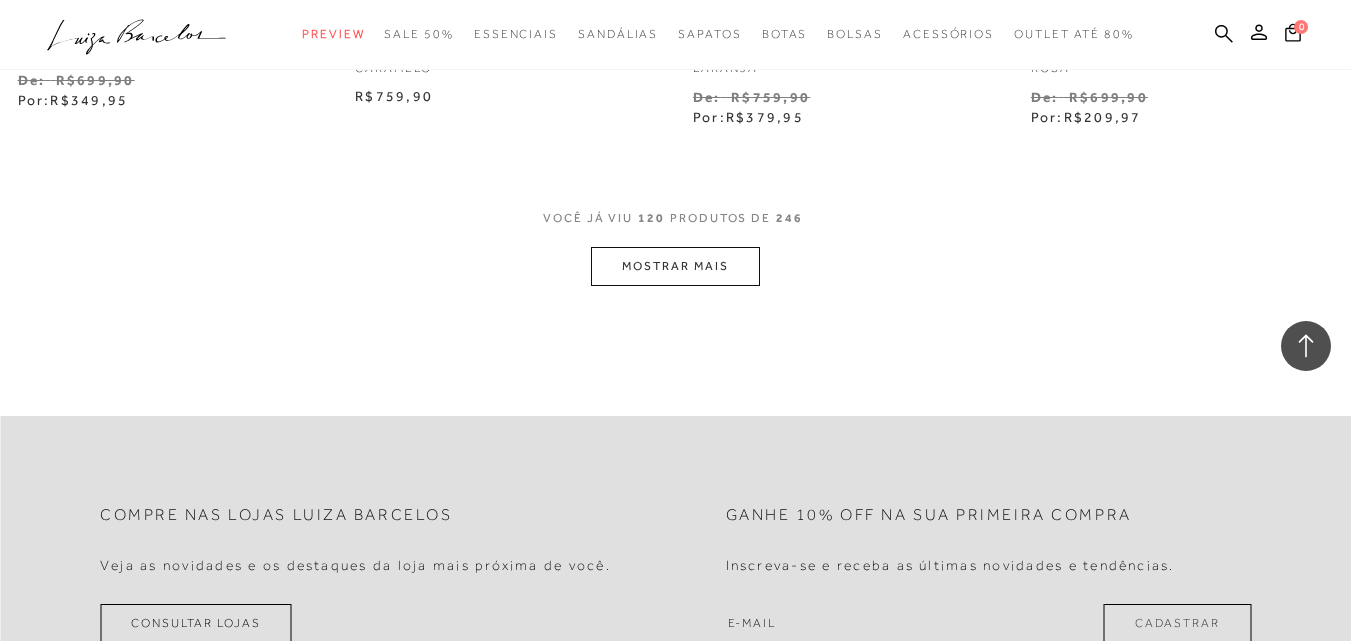 click on "MOSTRAR MAIS" at bounding box center (675, 266) 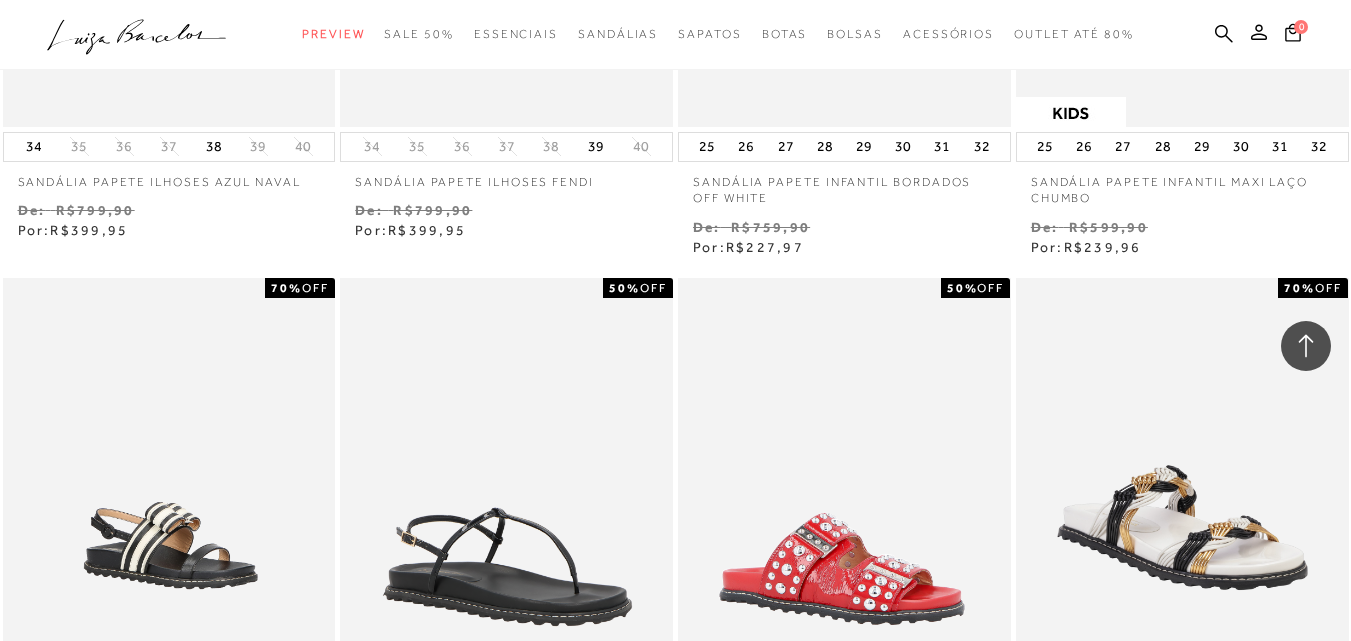 scroll, scrollTop: 20060, scrollLeft: 0, axis: vertical 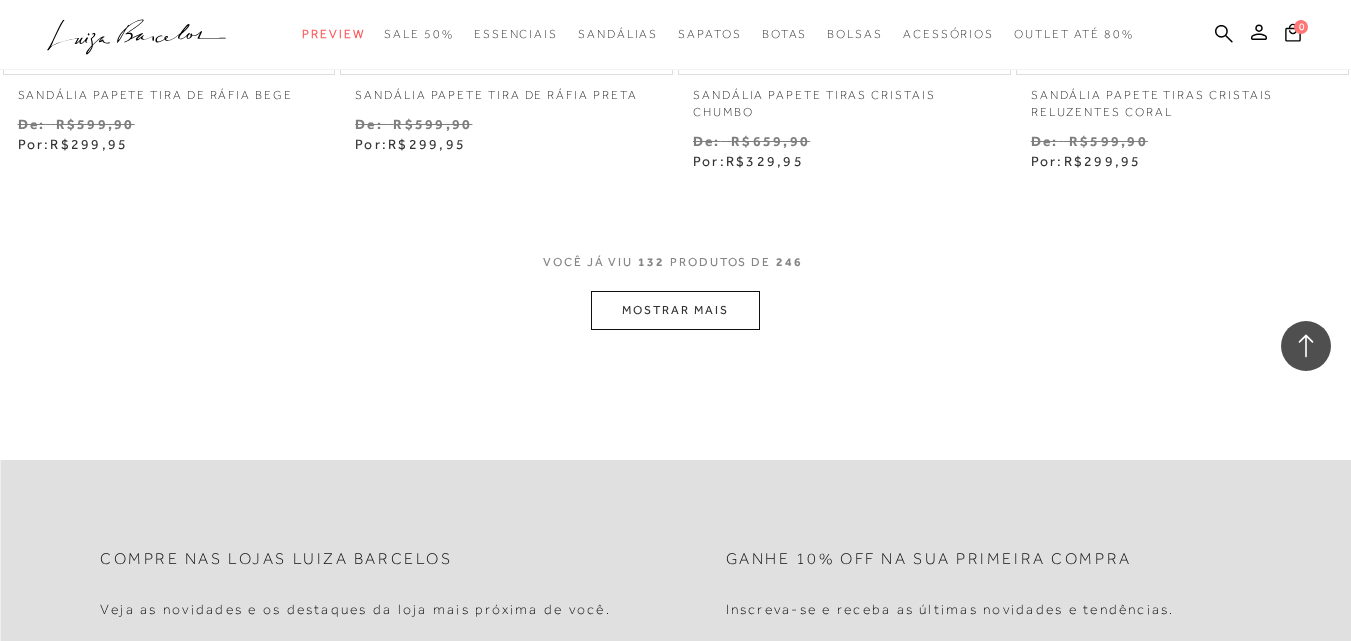 click on "MOSTRAR MAIS" at bounding box center [675, 310] 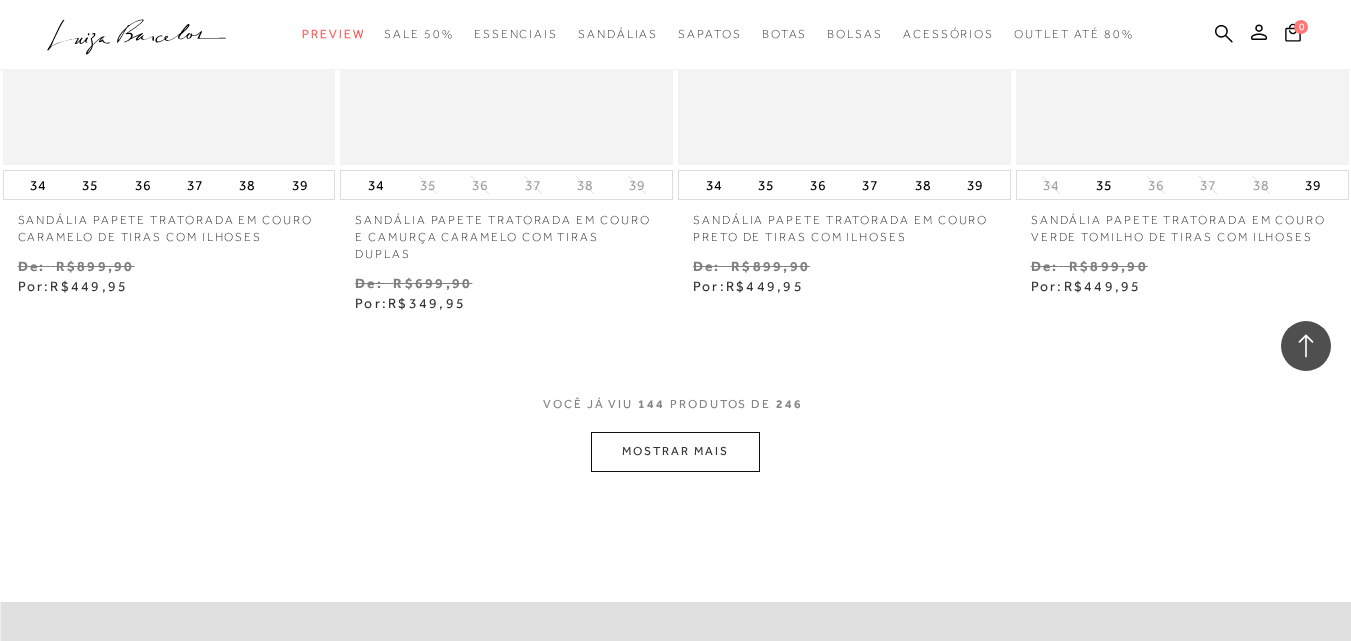 scroll, scrollTop: 23273, scrollLeft: 0, axis: vertical 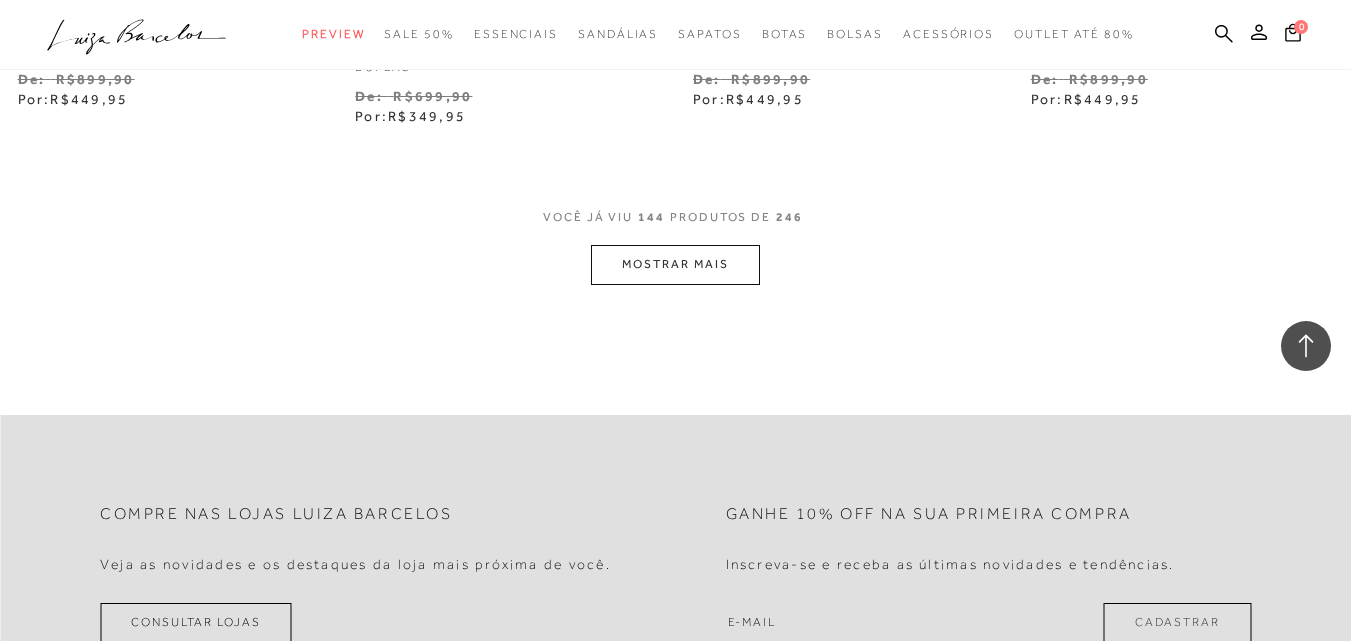 click on "MOSTRAR MAIS" at bounding box center [675, 264] 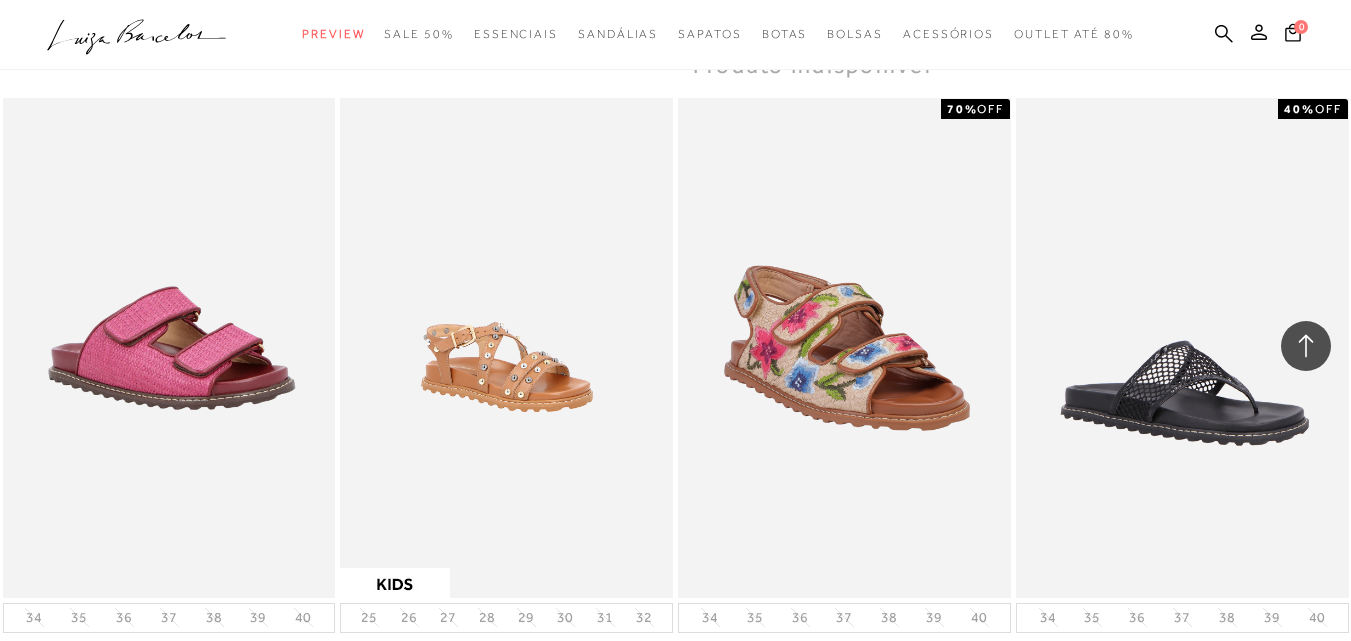 scroll, scrollTop: 24073, scrollLeft: 0, axis: vertical 